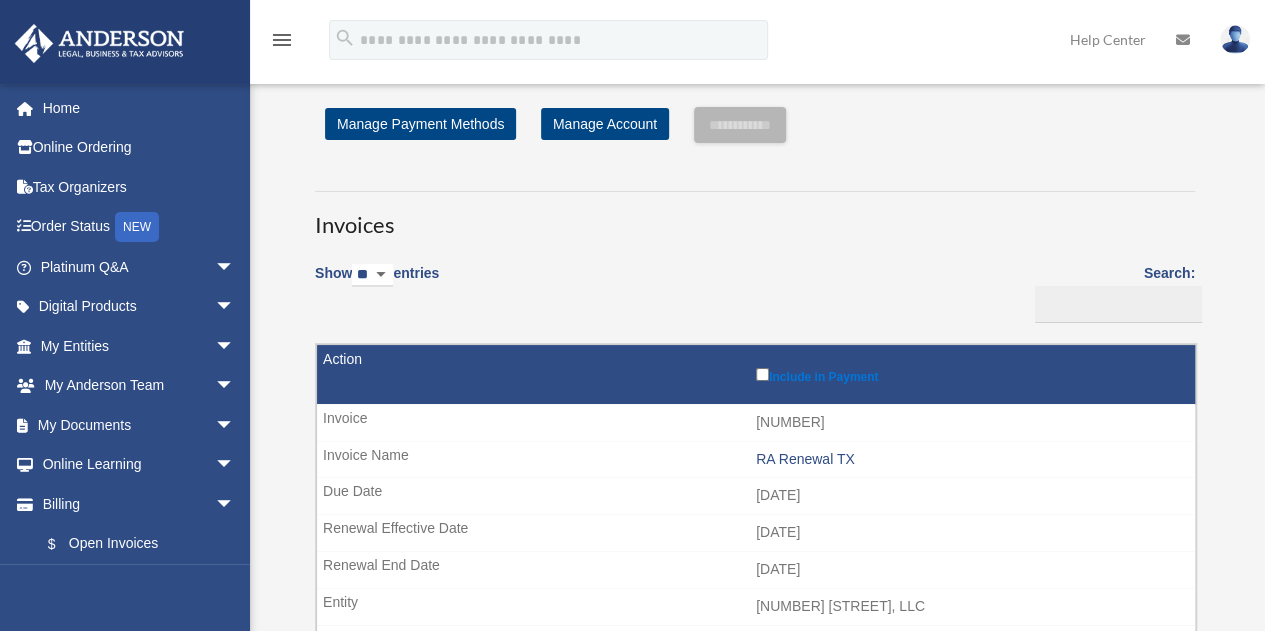 scroll, scrollTop: 0, scrollLeft: 0, axis: both 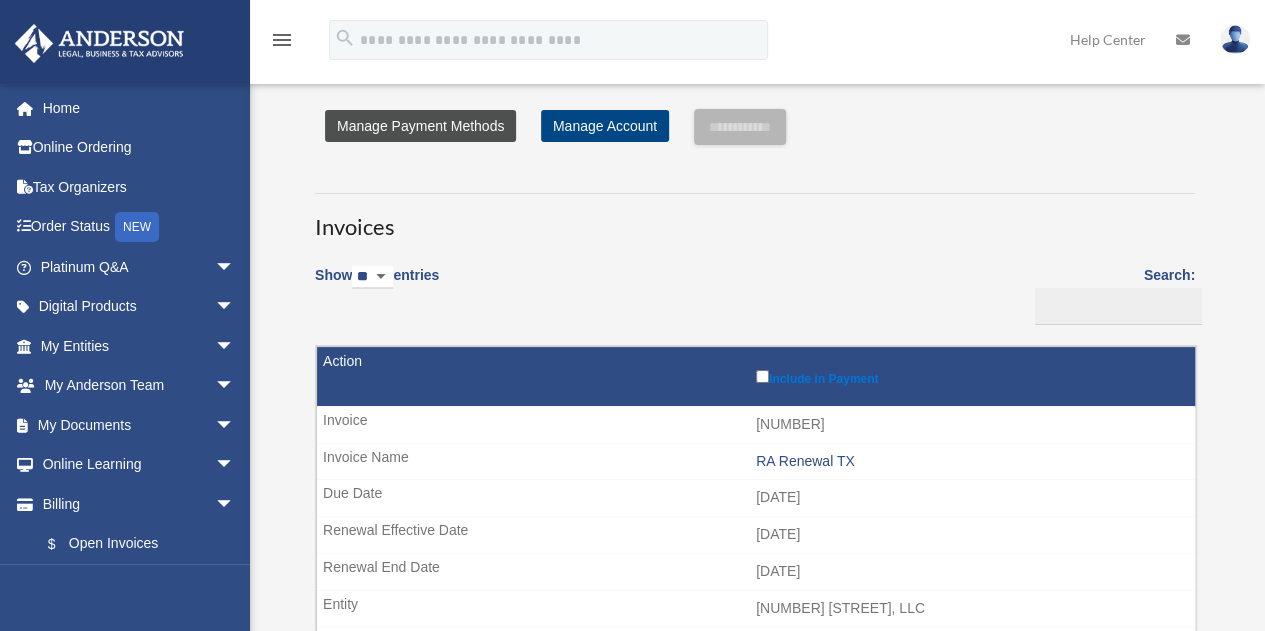 click on "Manage Payment Methods" at bounding box center (420, 126) 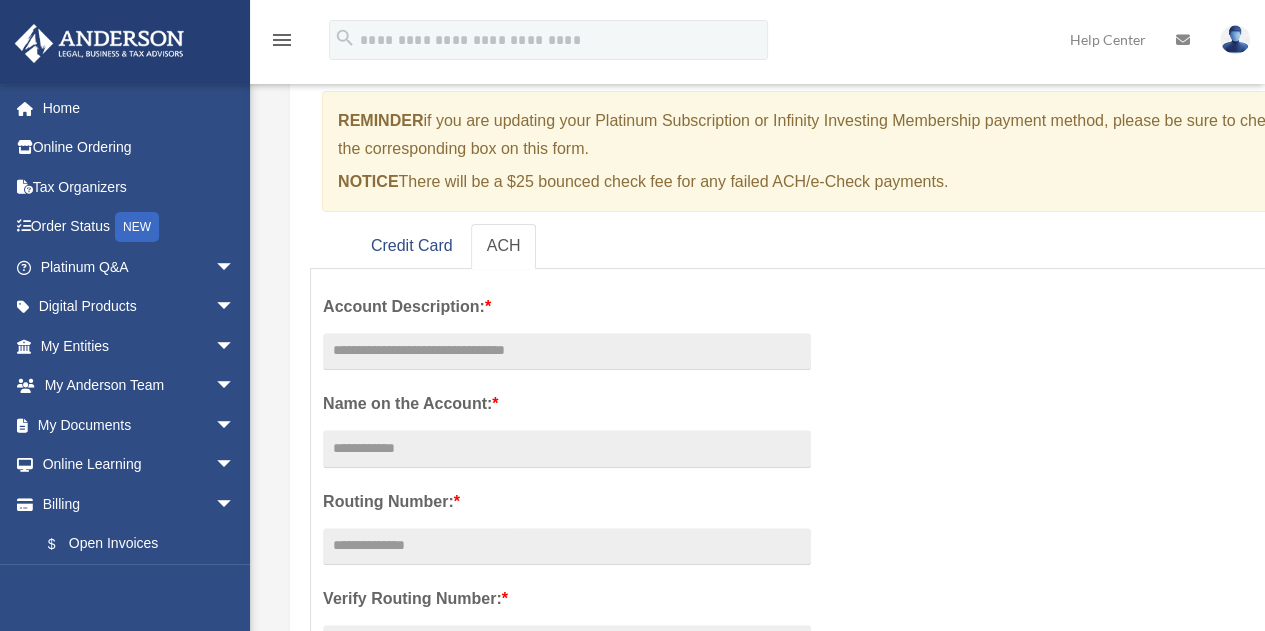 scroll, scrollTop: 200, scrollLeft: 0, axis: vertical 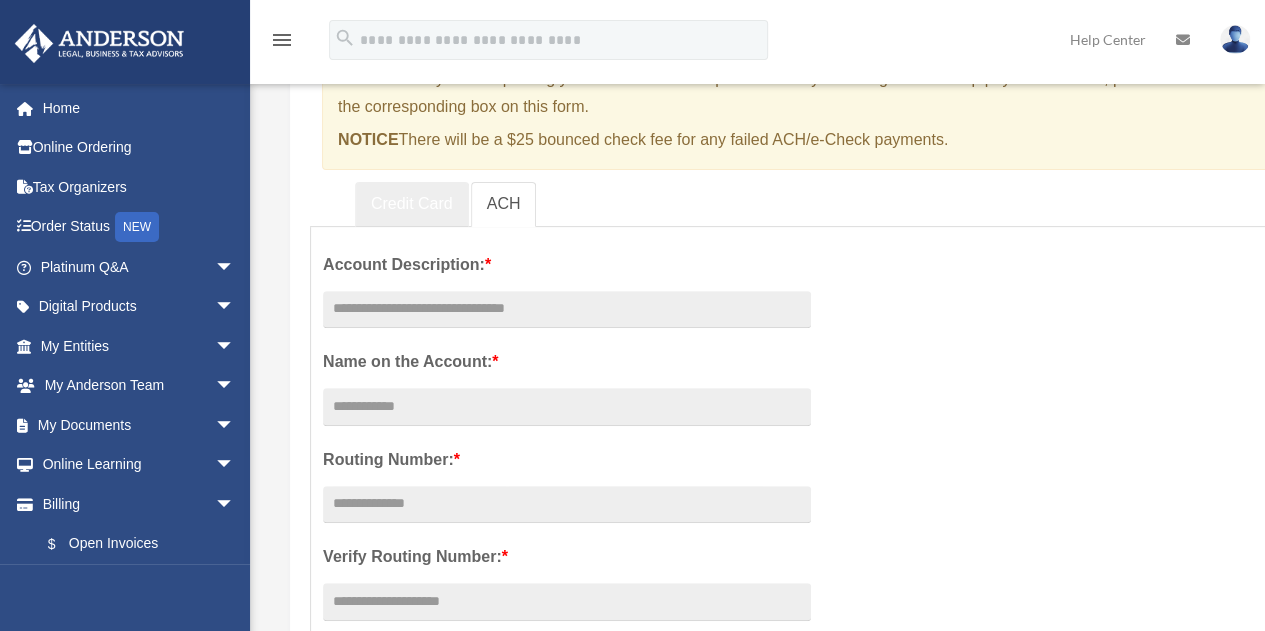click on "Credit Card" at bounding box center (412, 204) 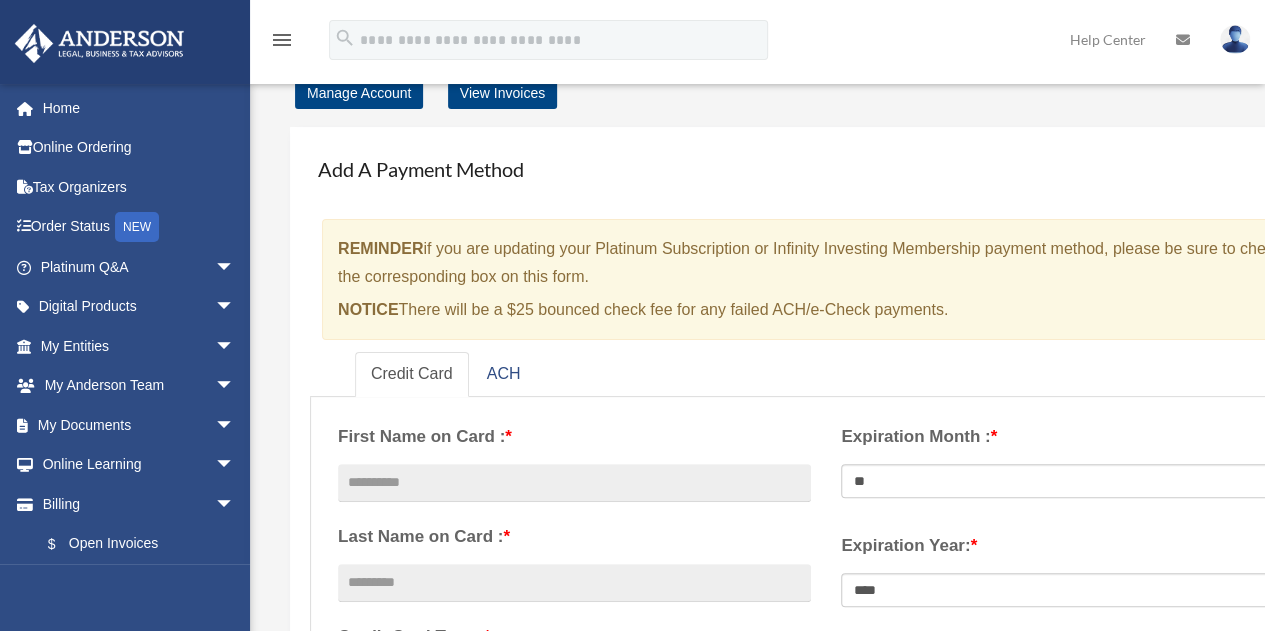 scroll, scrollTop: 0, scrollLeft: 0, axis: both 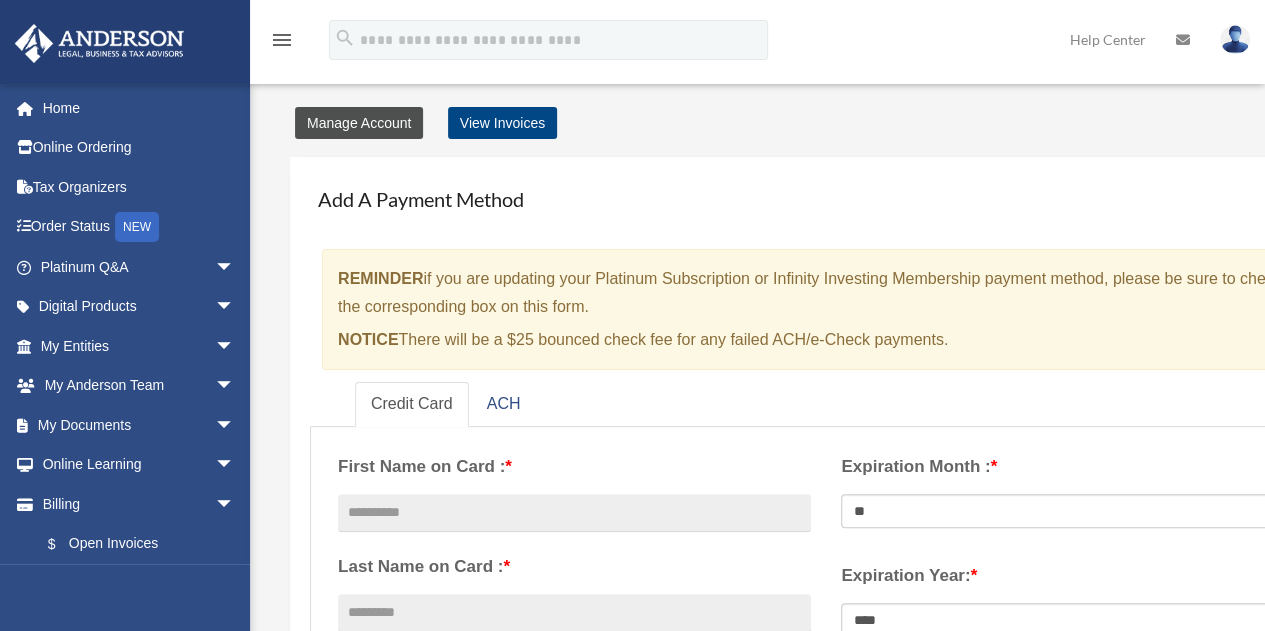 click on "Manage Account" at bounding box center (359, 123) 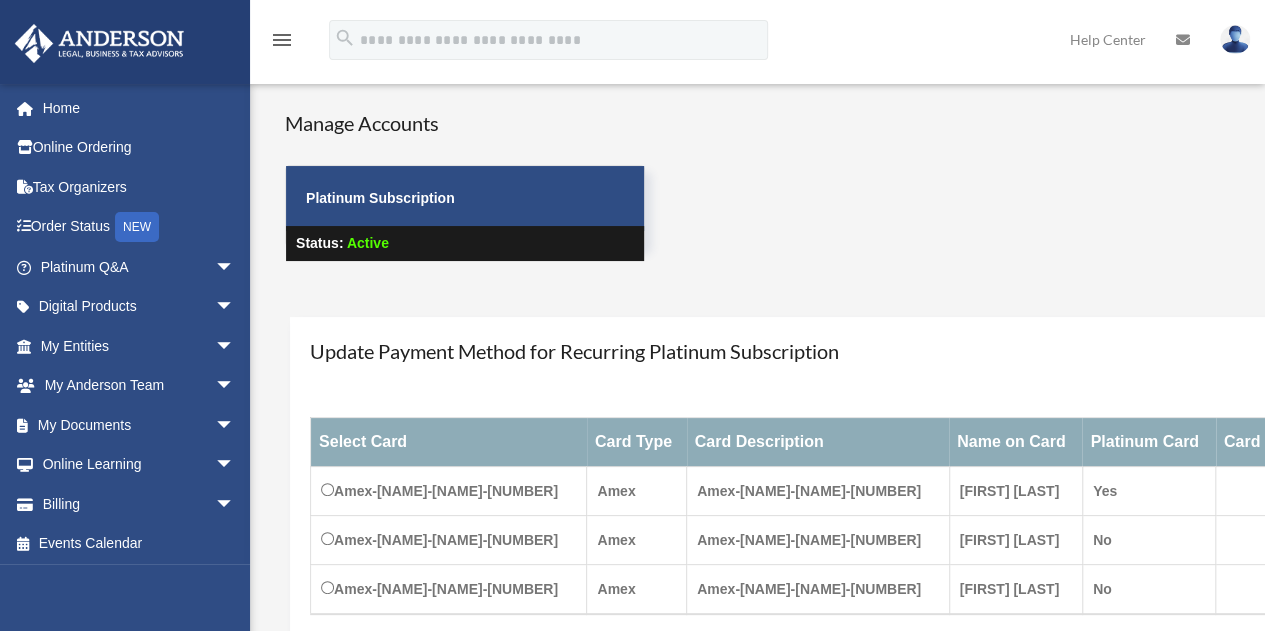 scroll, scrollTop: 100, scrollLeft: 0, axis: vertical 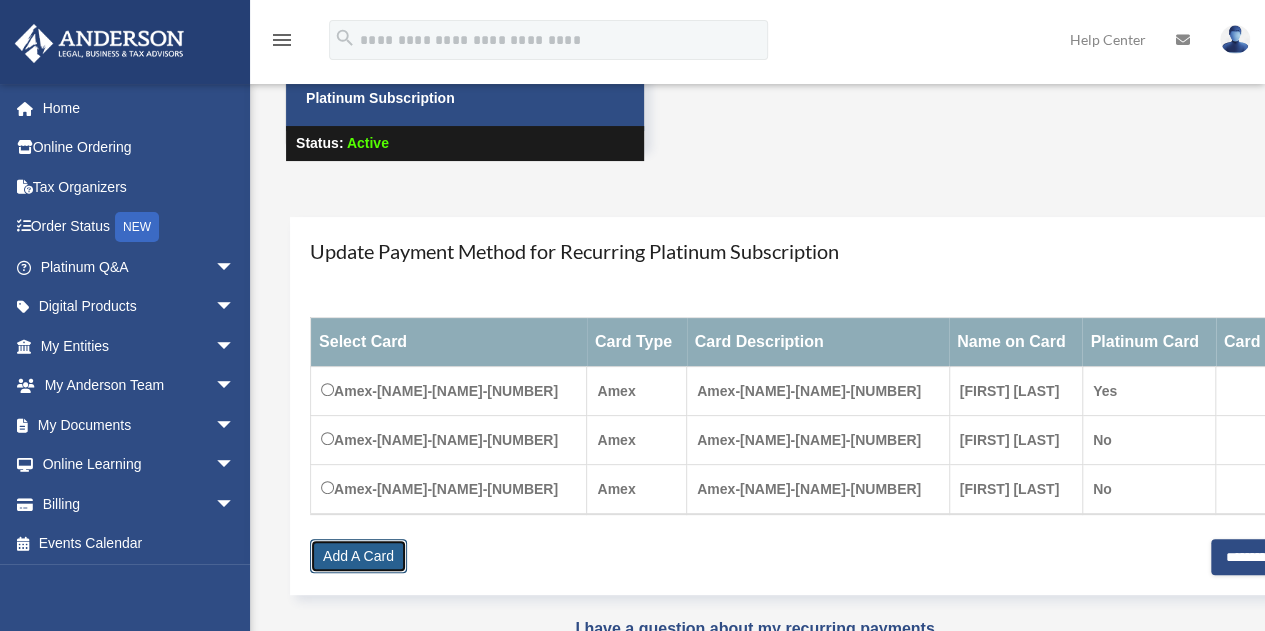 click on "Add A Card" at bounding box center (358, 556) 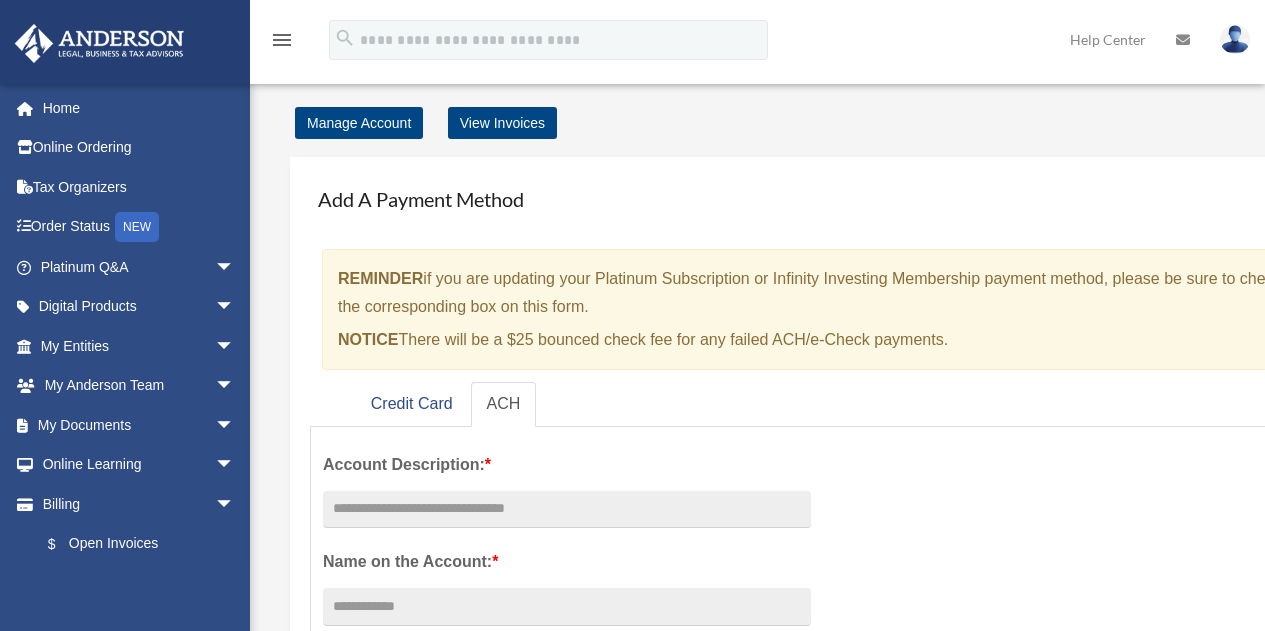 scroll, scrollTop: 0, scrollLeft: 0, axis: both 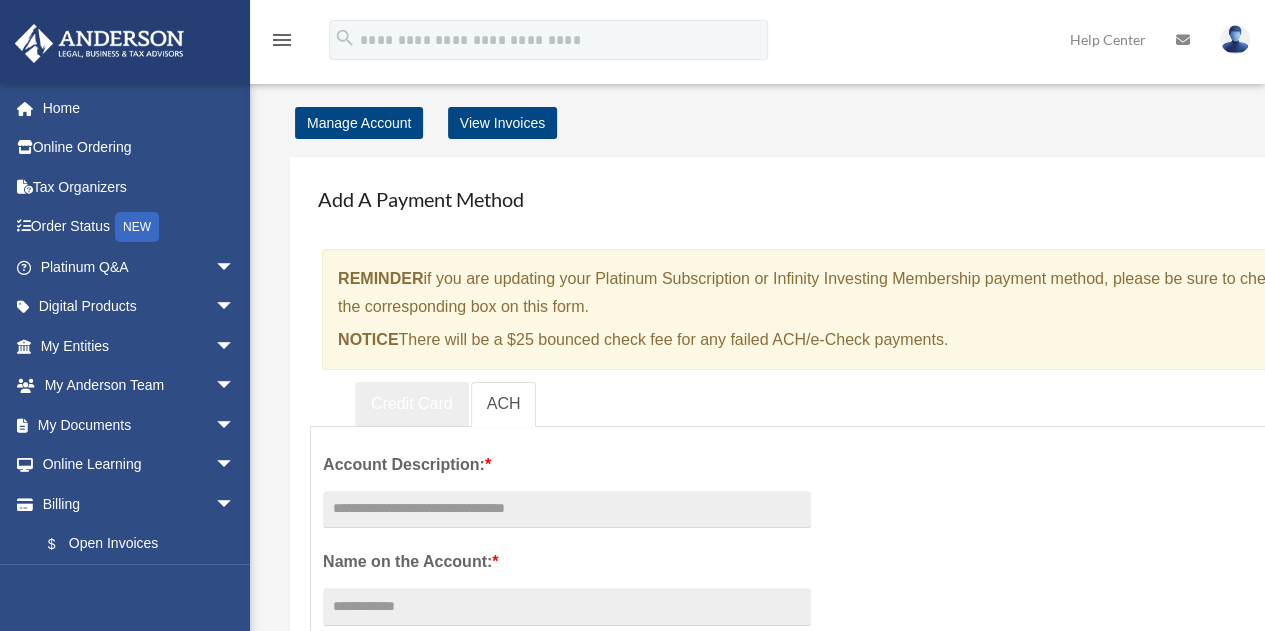 click on "Credit Card" at bounding box center [412, 404] 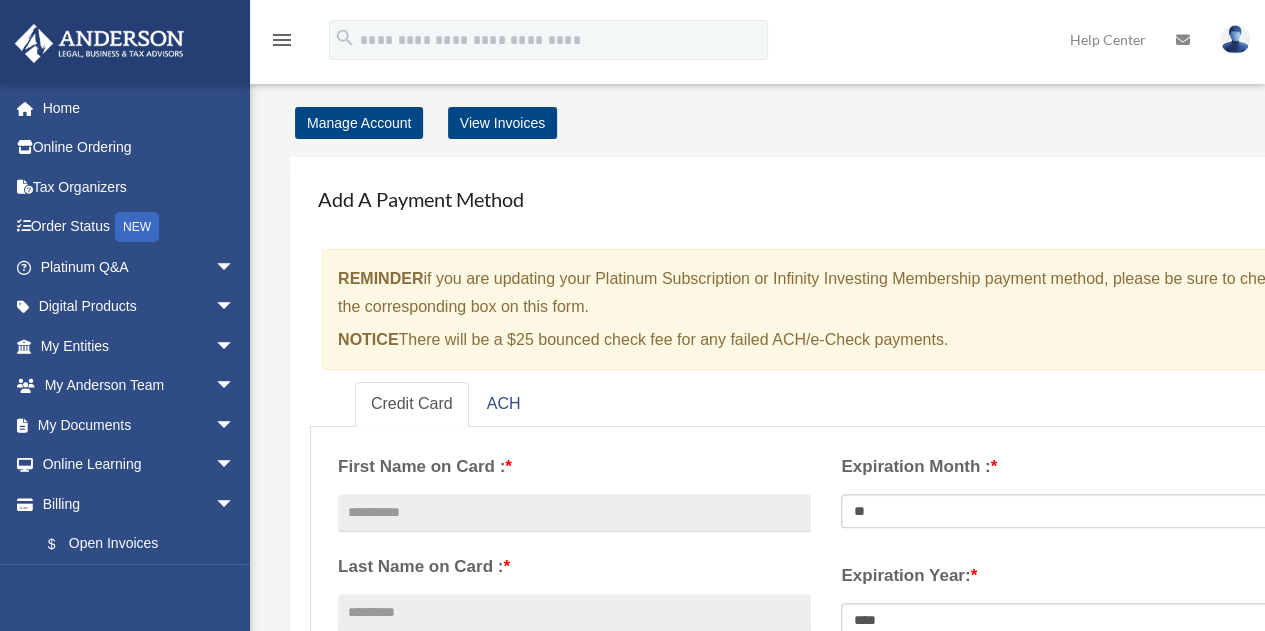 scroll, scrollTop: 100, scrollLeft: 0, axis: vertical 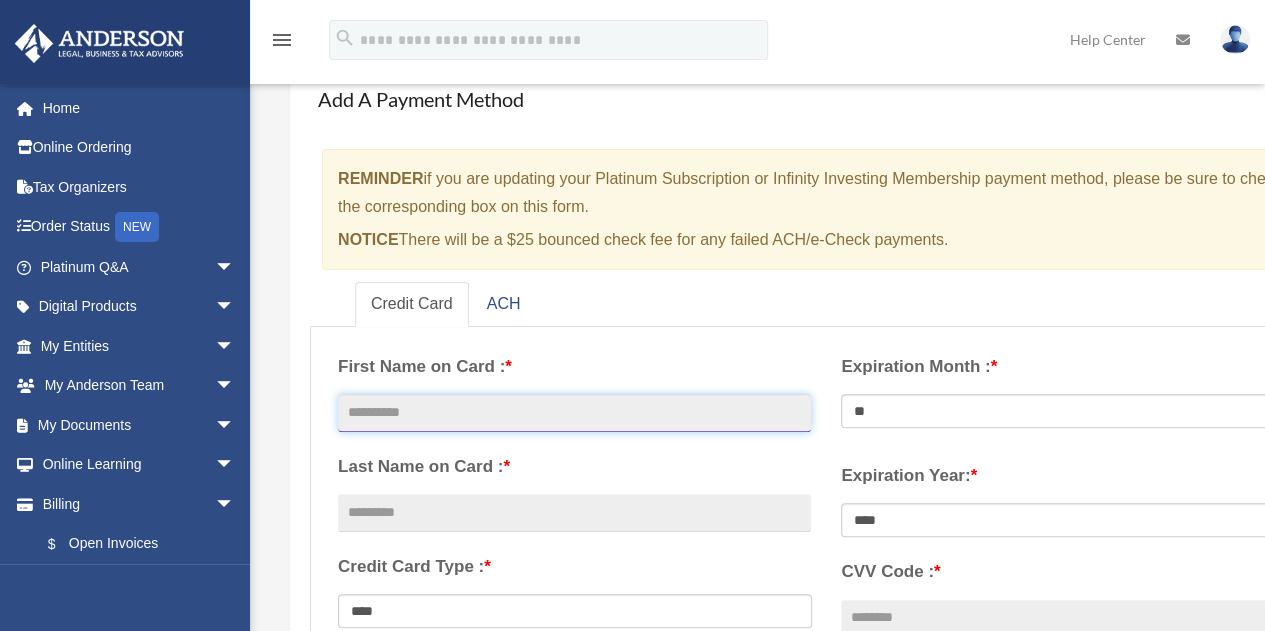 click at bounding box center [574, 413] 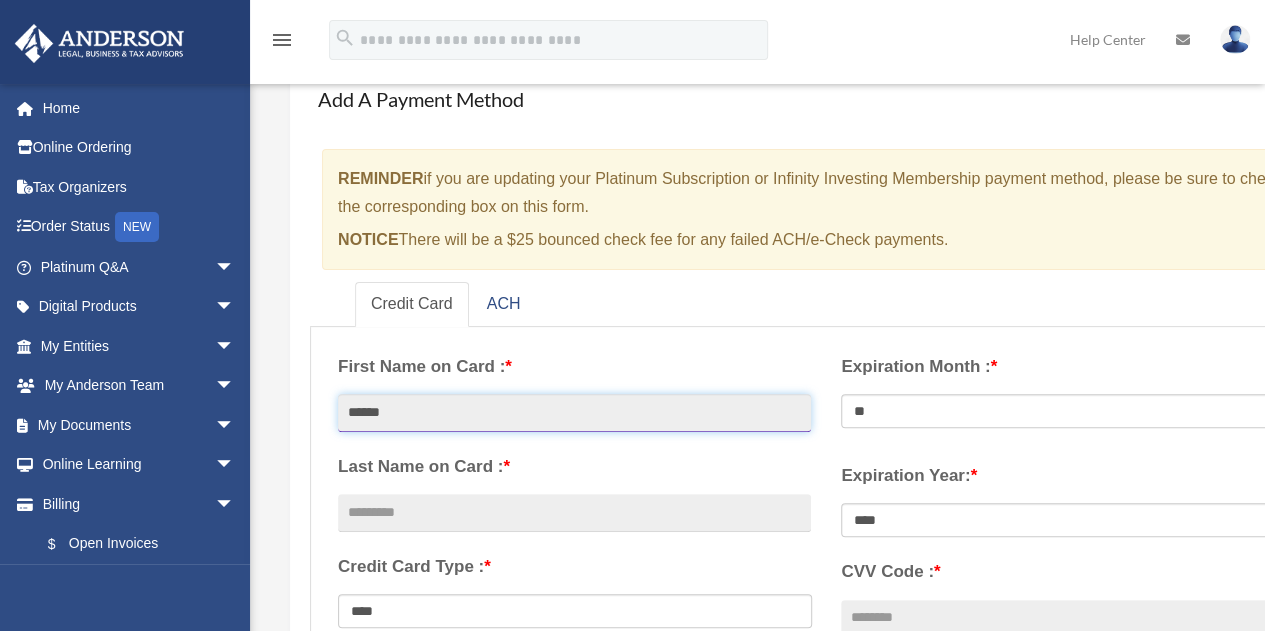 type on "******" 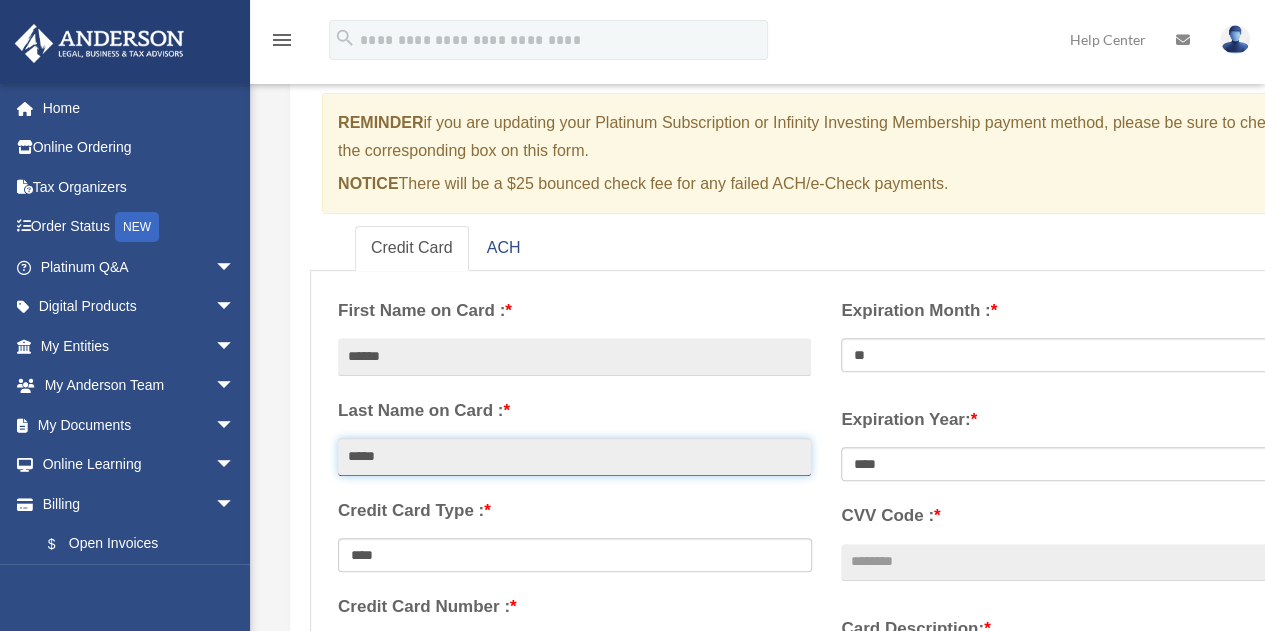 scroll, scrollTop: 200, scrollLeft: 0, axis: vertical 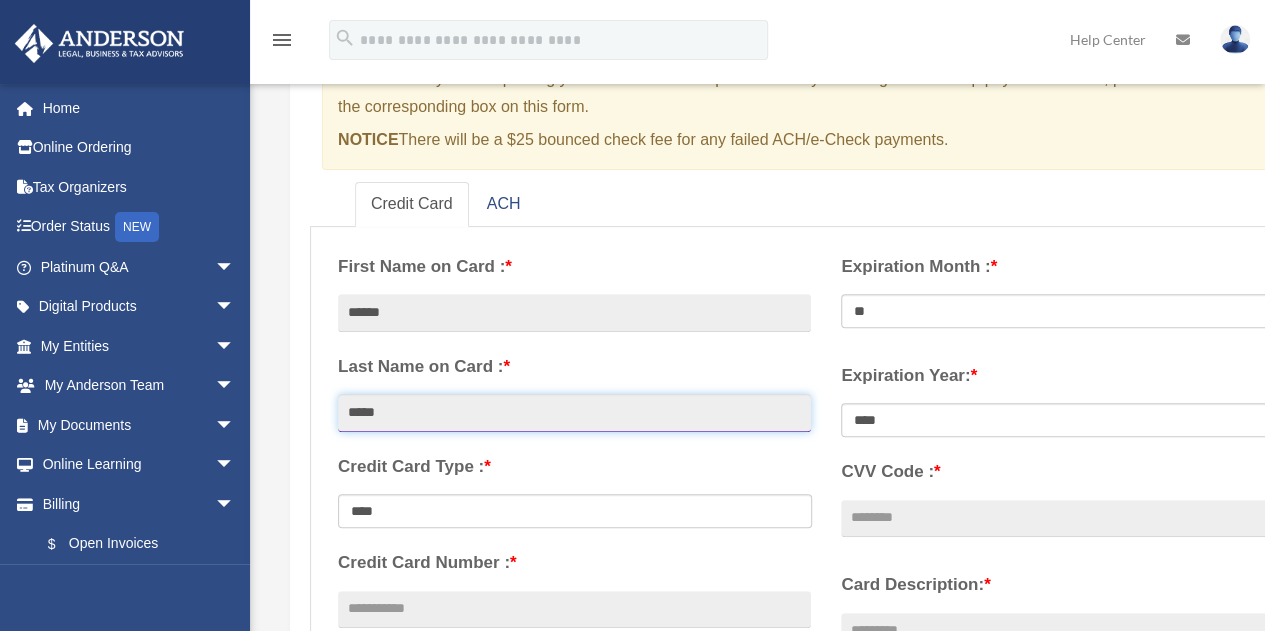 type on "*****" 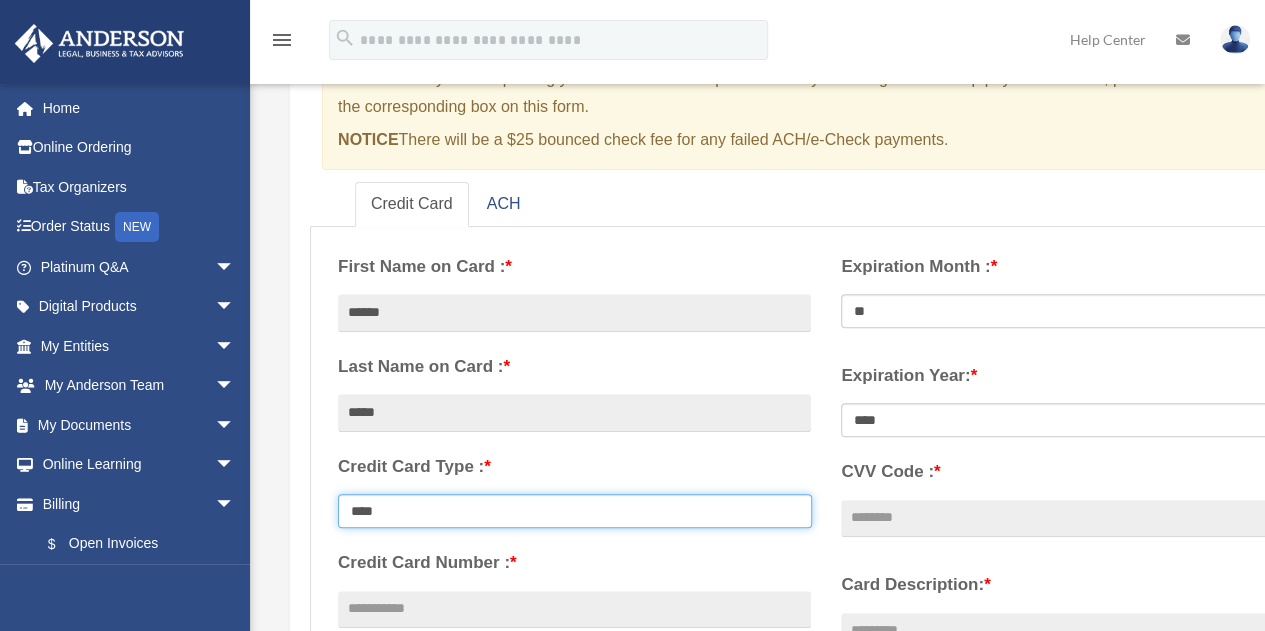 click on "**********" at bounding box center [575, 511] 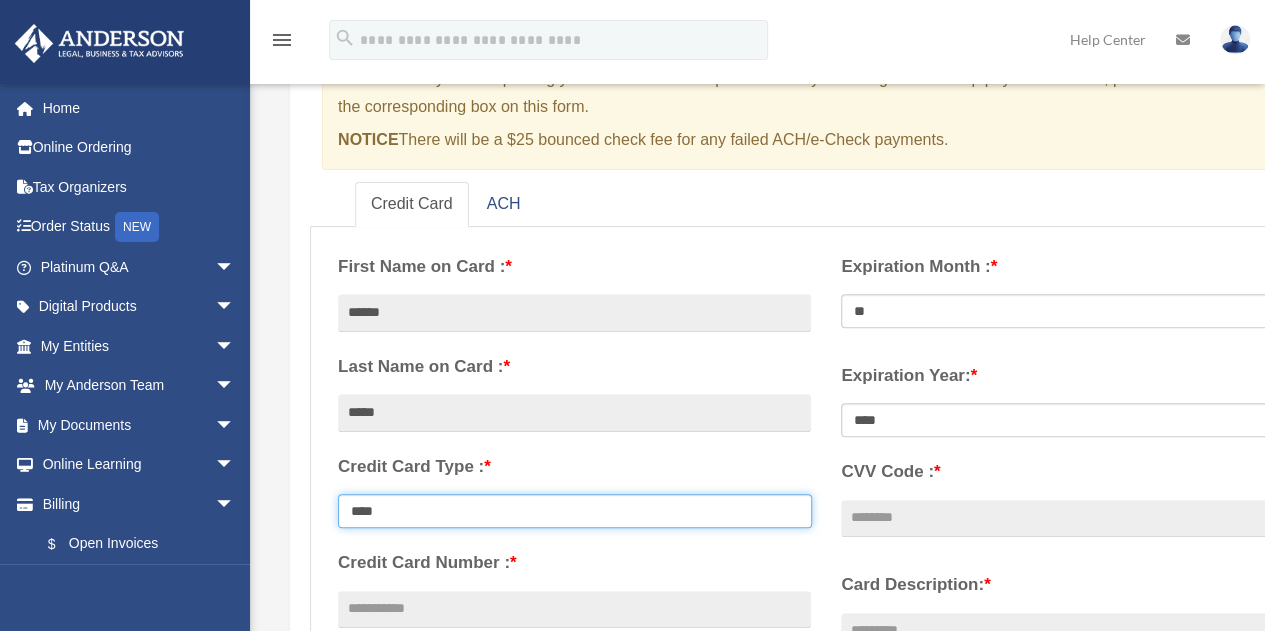 select on "****" 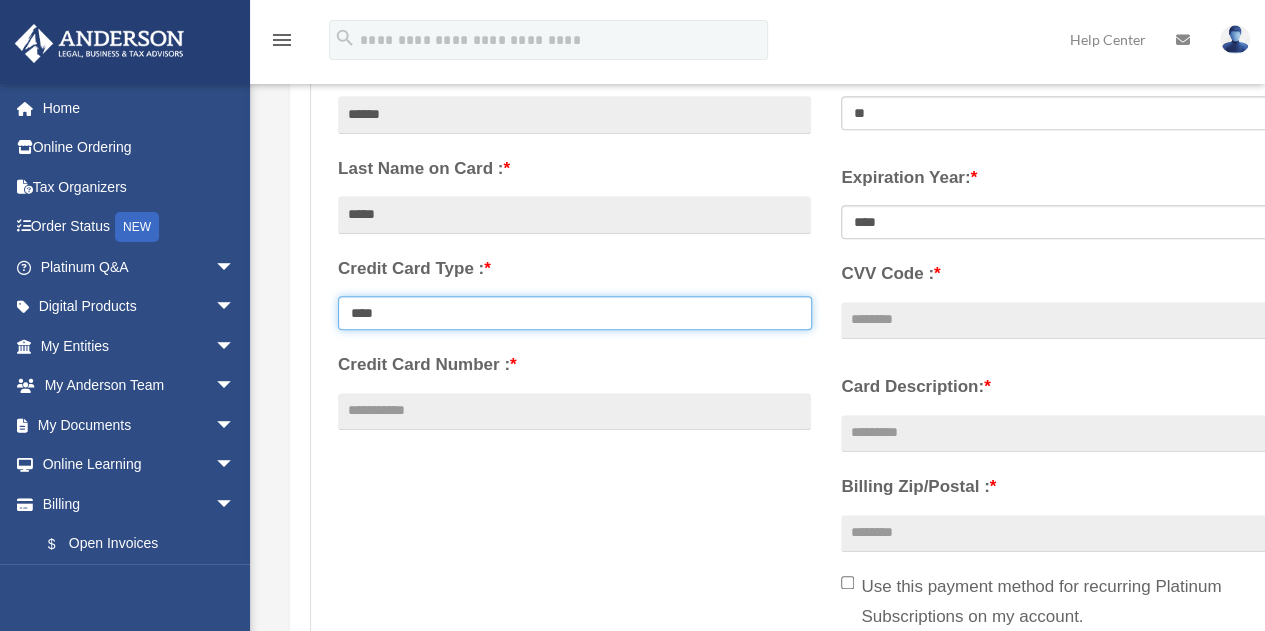scroll, scrollTop: 400, scrollLeft: 0, axis: vertical 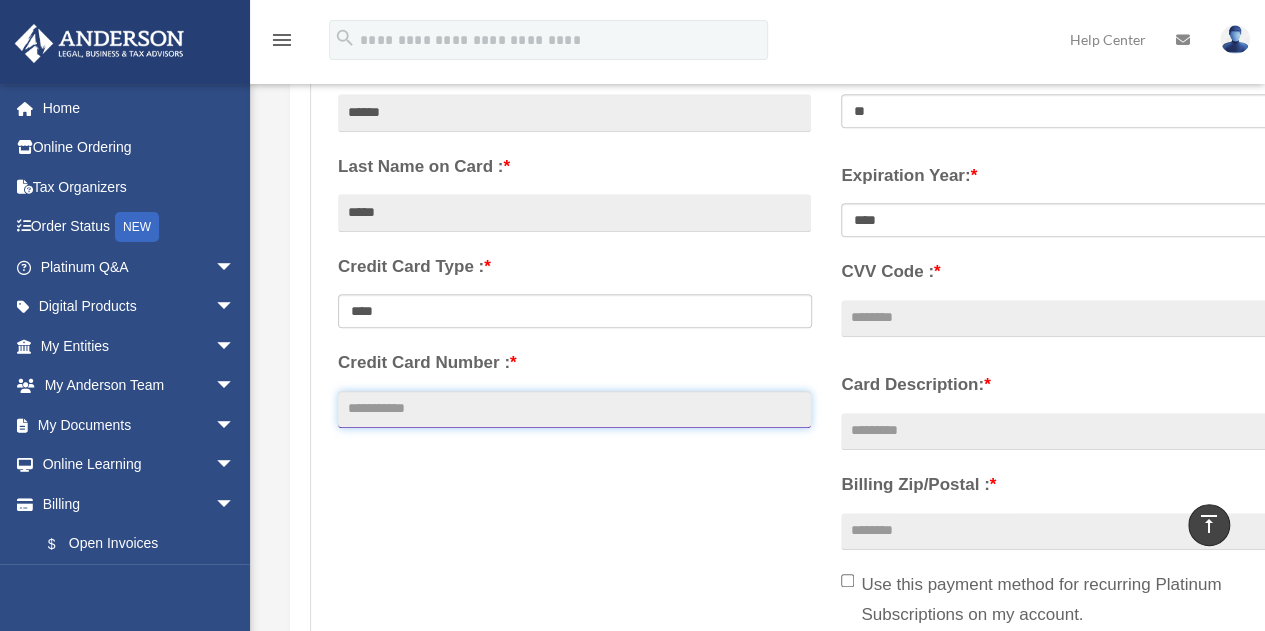 click on "Credit Card Number : *" at bounding box center (574, 410) 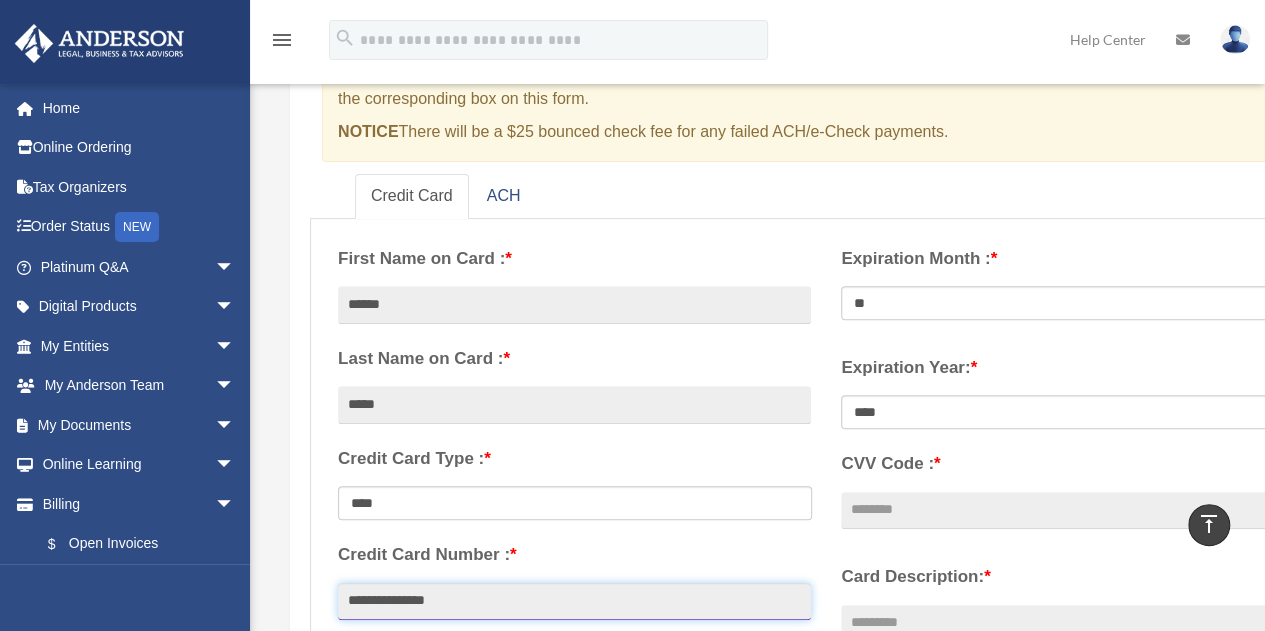 scroll, scrollTop: 200, scrollLeft: 0, axis: vertical 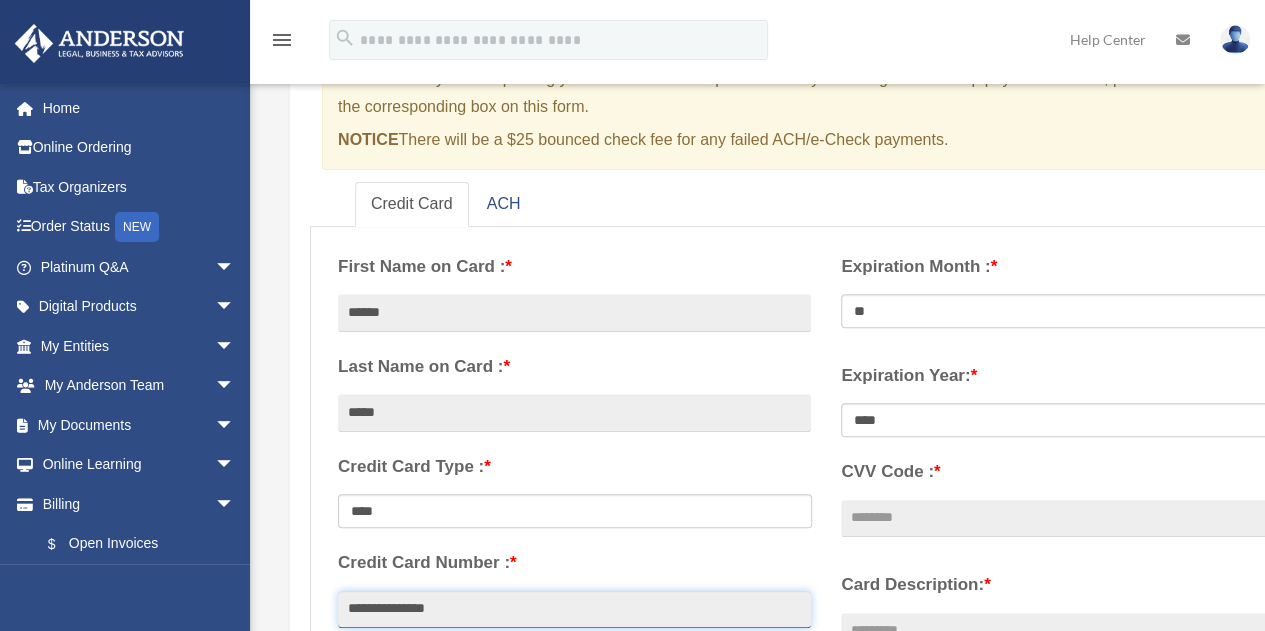 type on "**********" 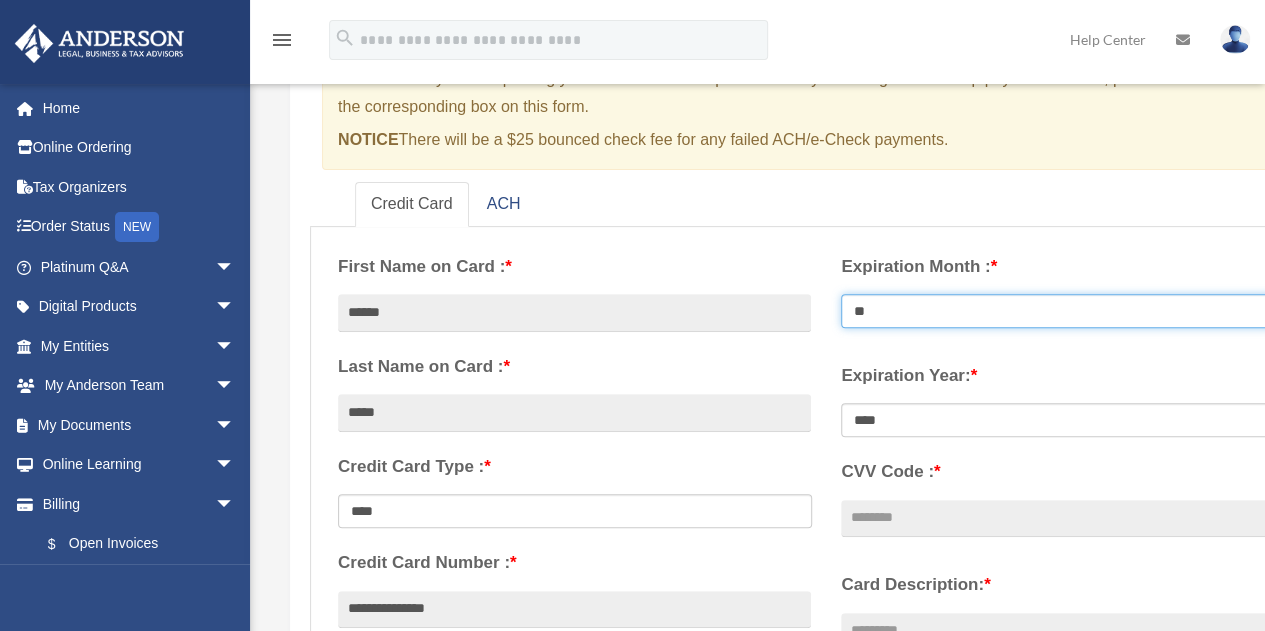 click on "**
**
**
**
**
**
**
** ** ** ** **" at bounding box center (1078, 311) 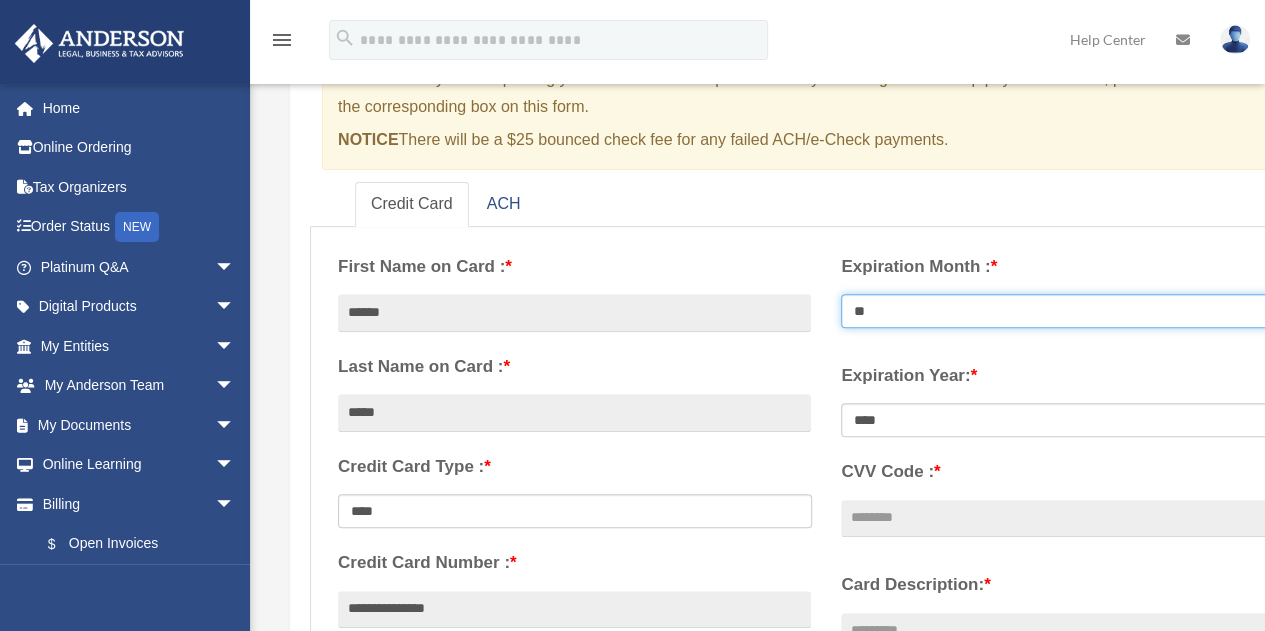select on "**" 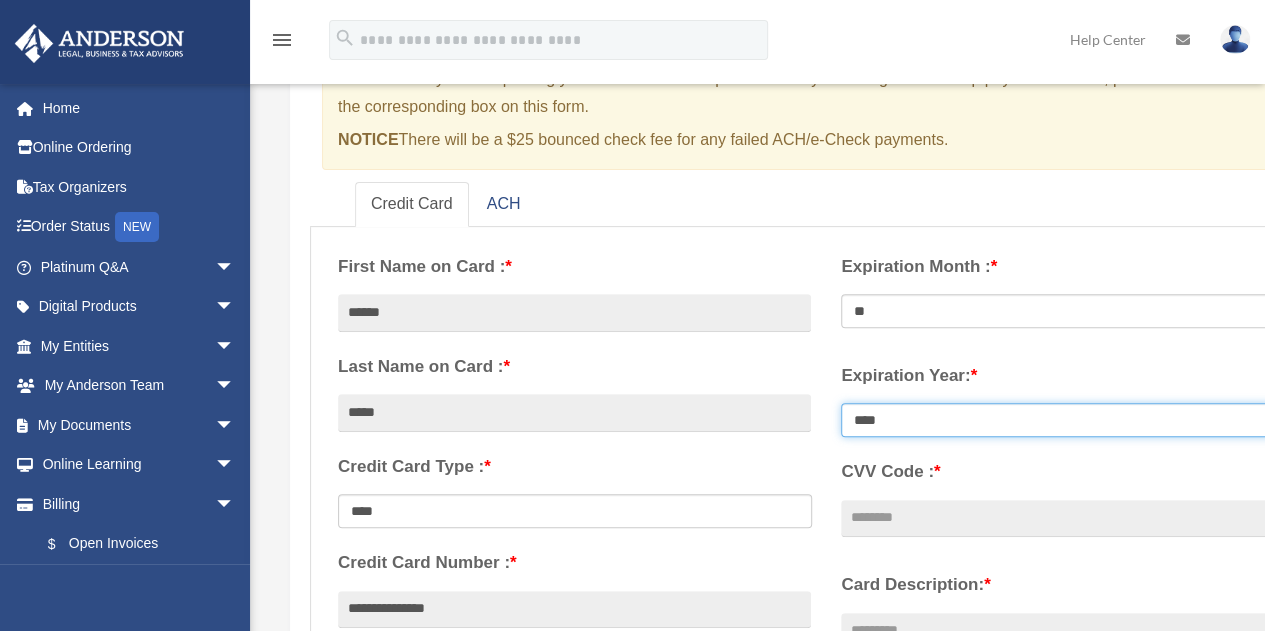 click on "****
****
****
****
****
****
****
**** ****" at bounding box center (1078, 420) 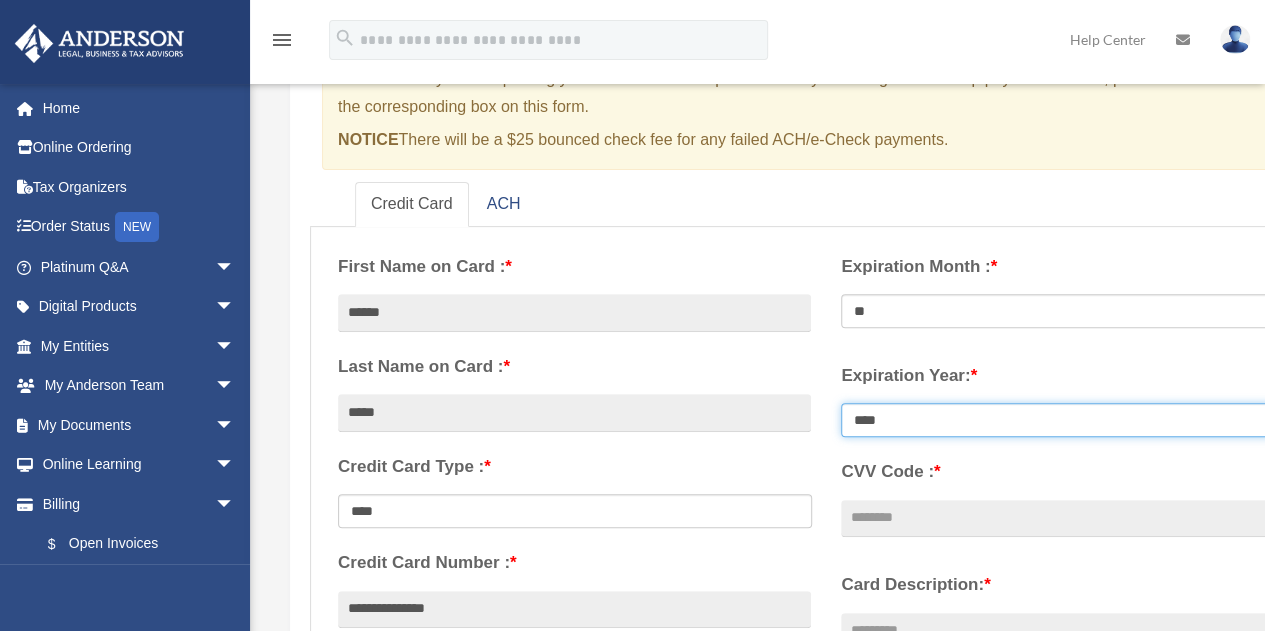 select on "****" 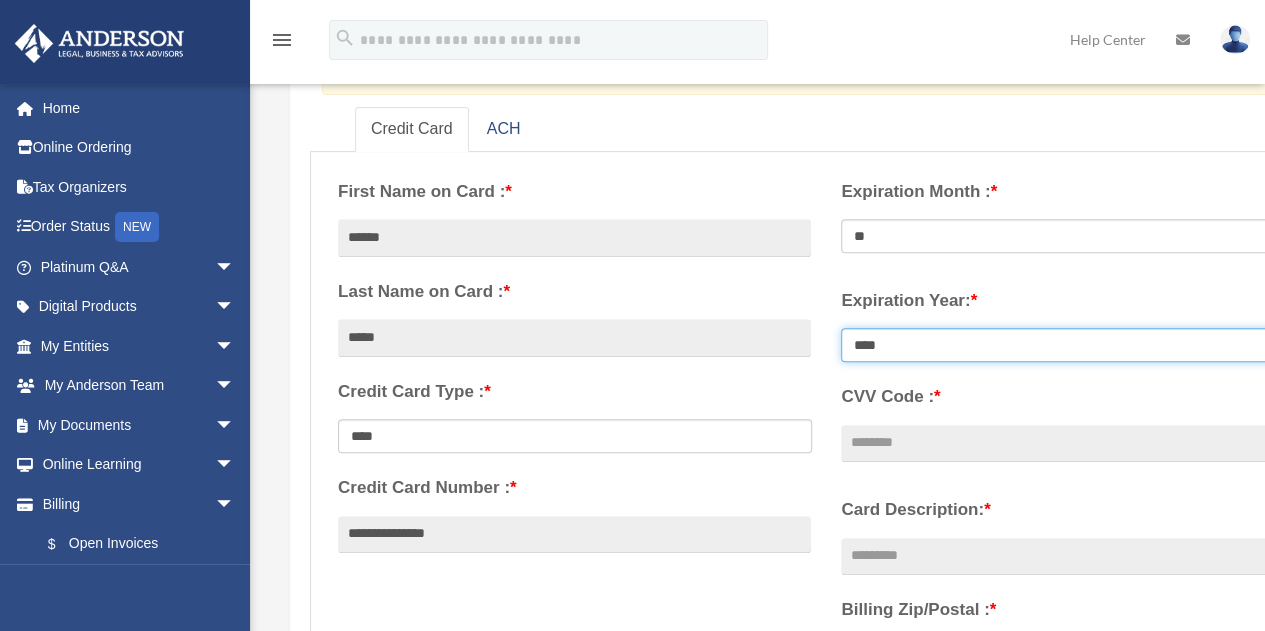 scroll, scrollTop: 300, scrollLeft: 0, axis: vertical 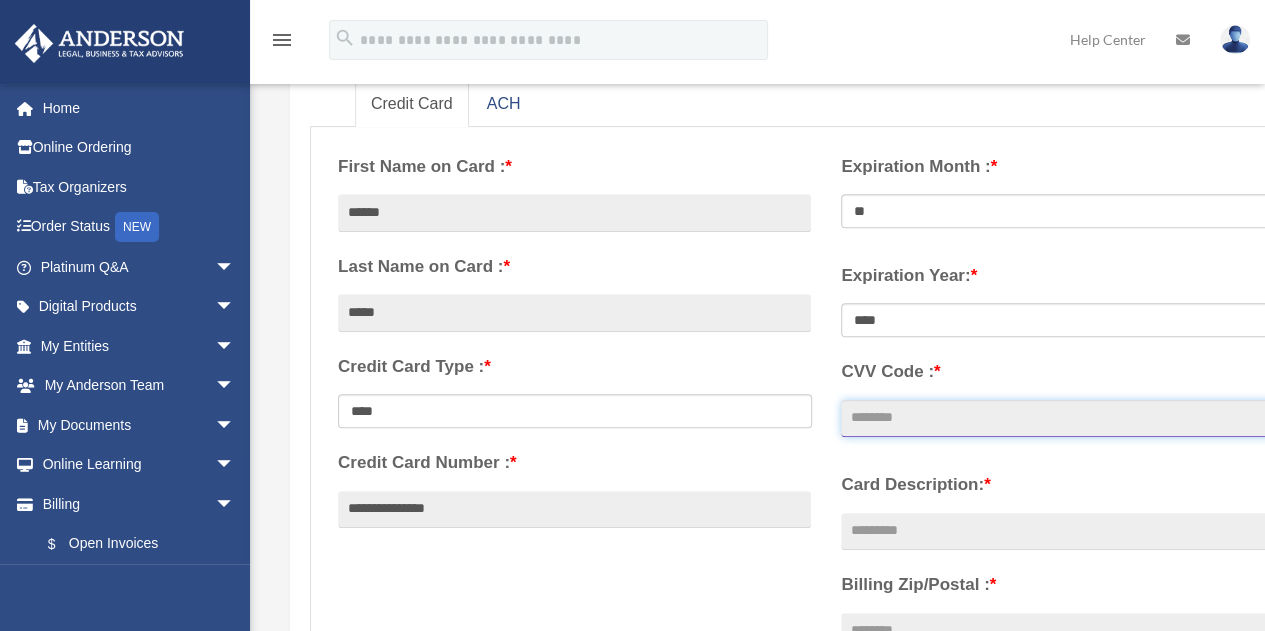 click on "CVV Code : *" at bounding box center [1077, 419] 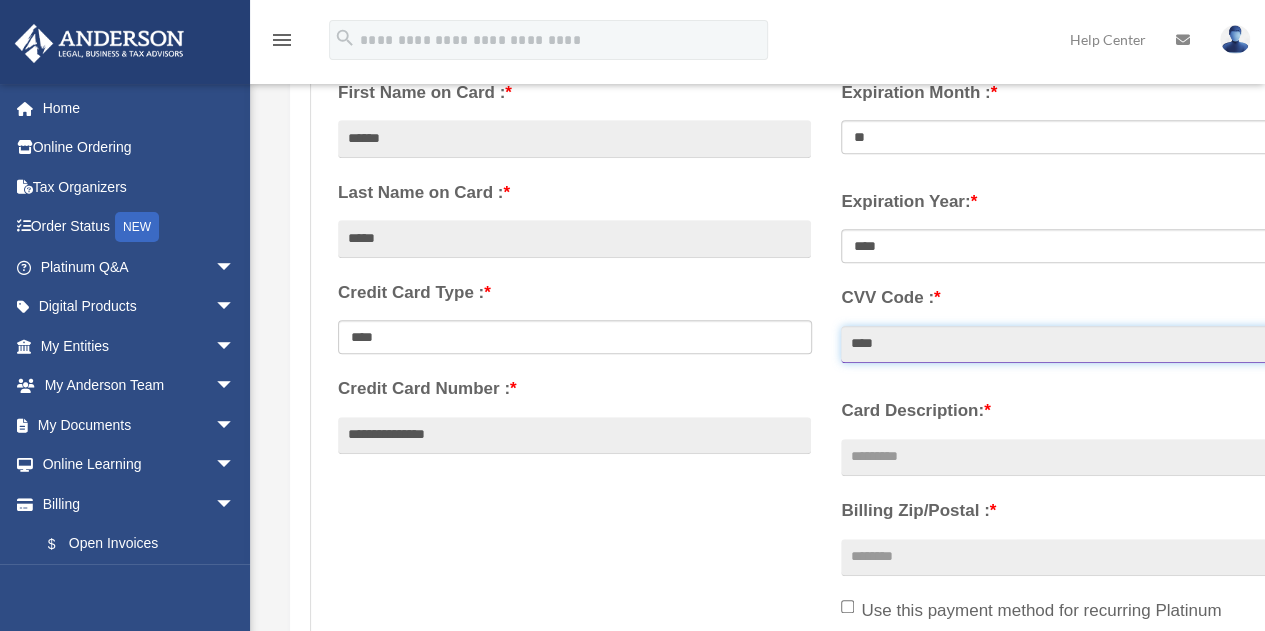 scroll, scrollTop: 400, scrollLeft: 0, axis: vertical 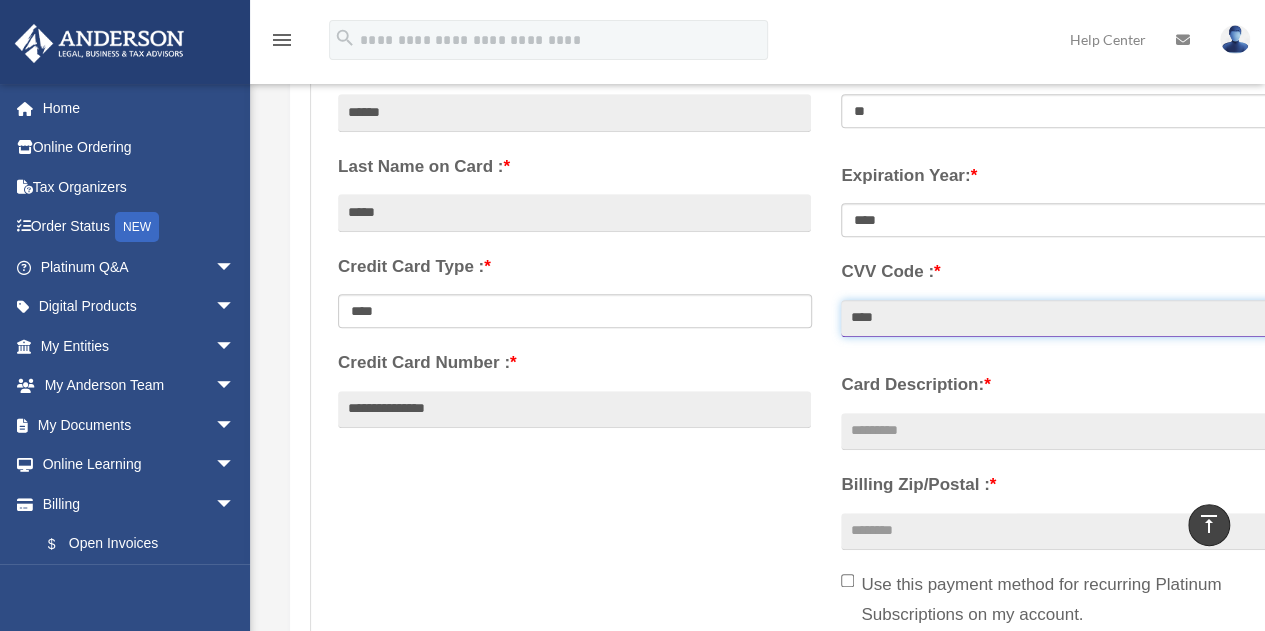type on "****" 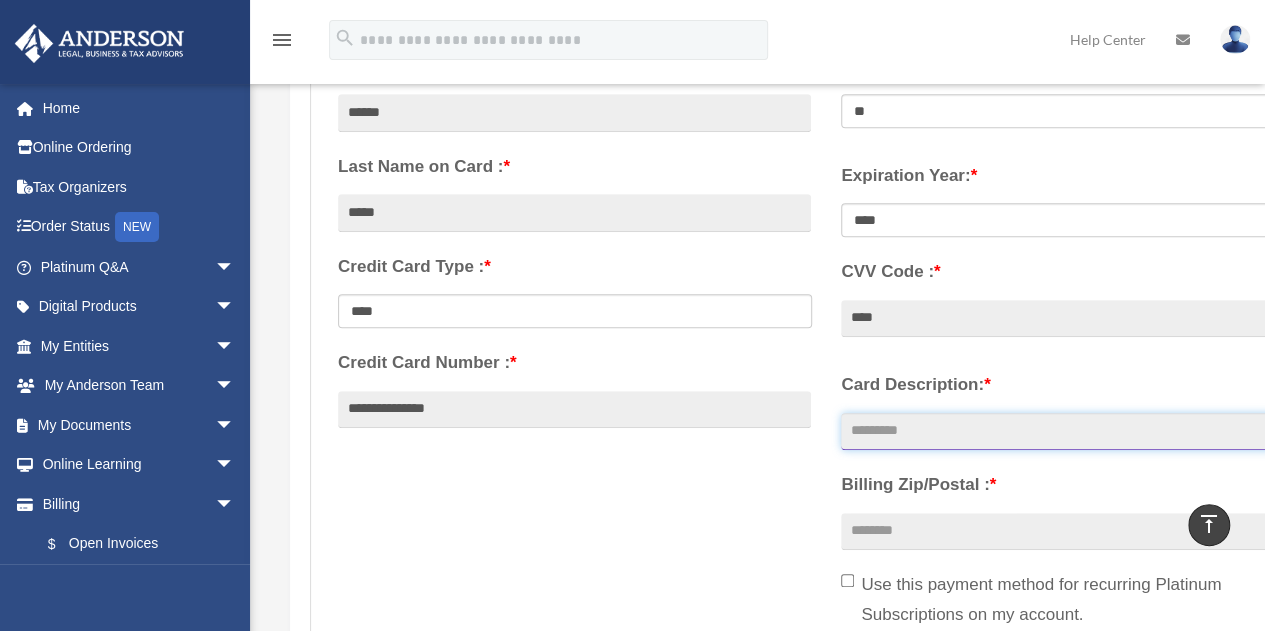 click on "Card Description: *" at bounding box center (1077, 432) 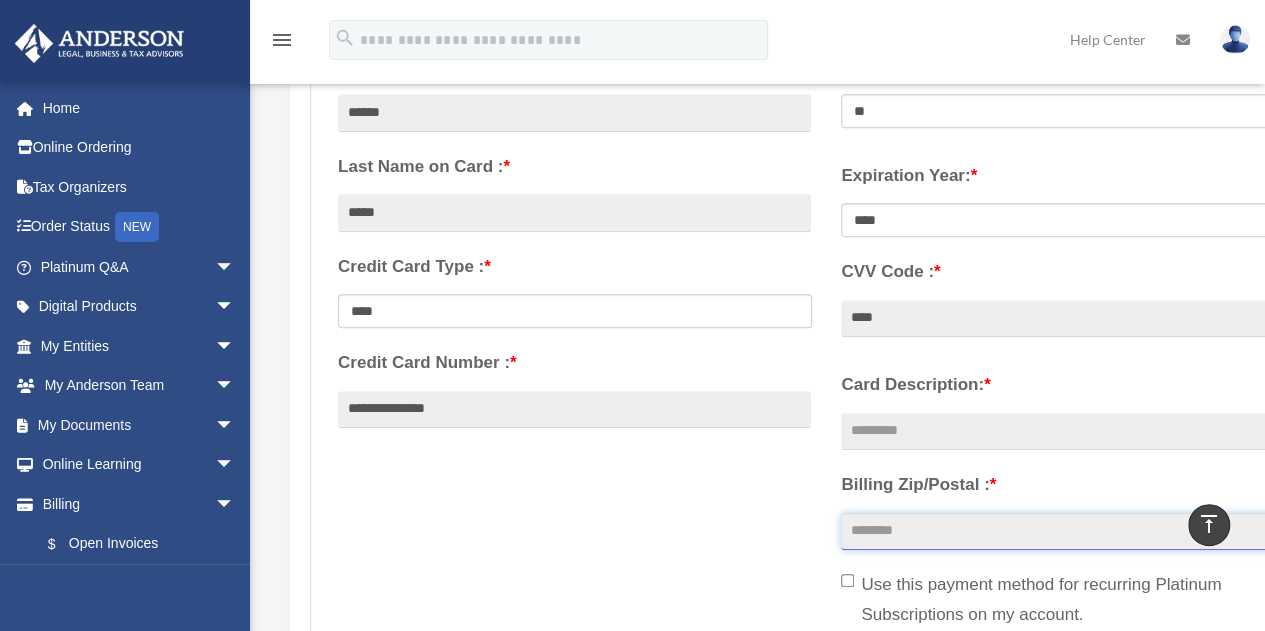 click on "Billing Zip/Postal : *" at bounding box center (1077, 532) 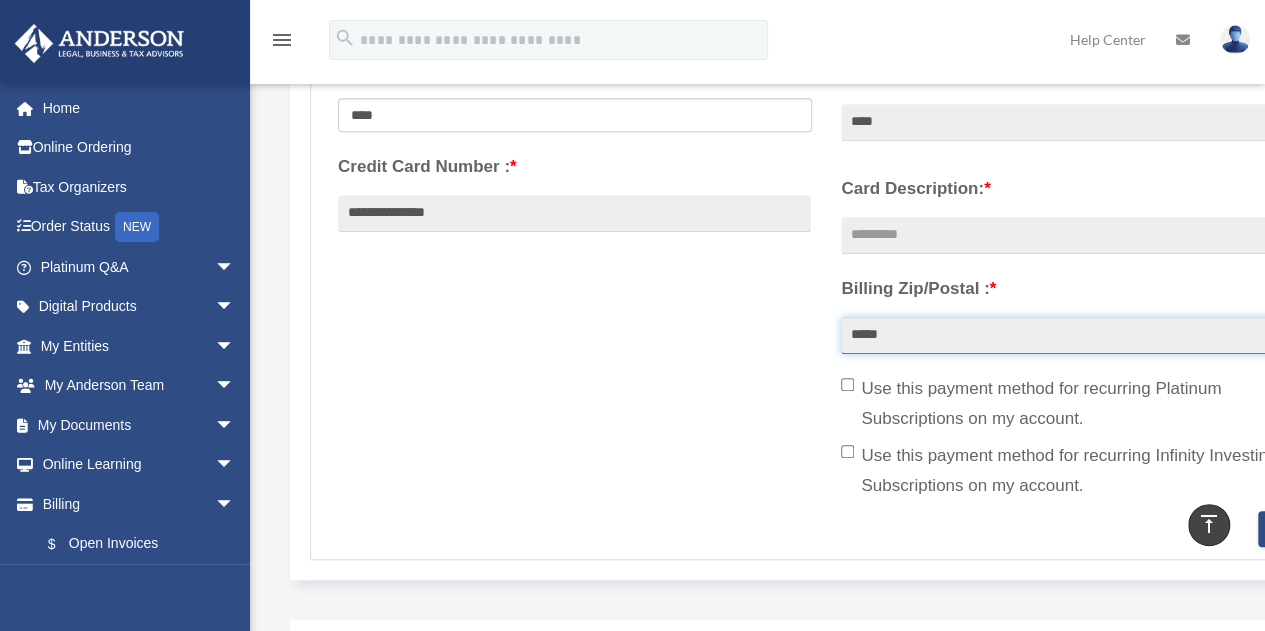 scroll, scrollTop: 600, scrollLeft: 0, axis: vertical 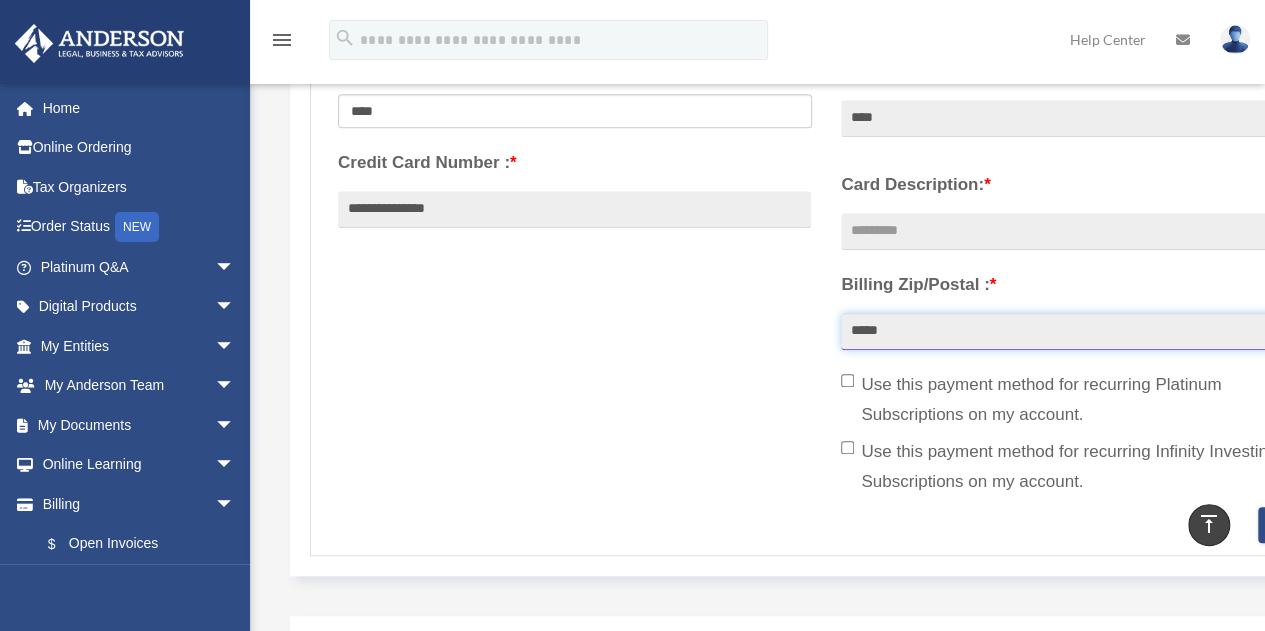 type on "*****" 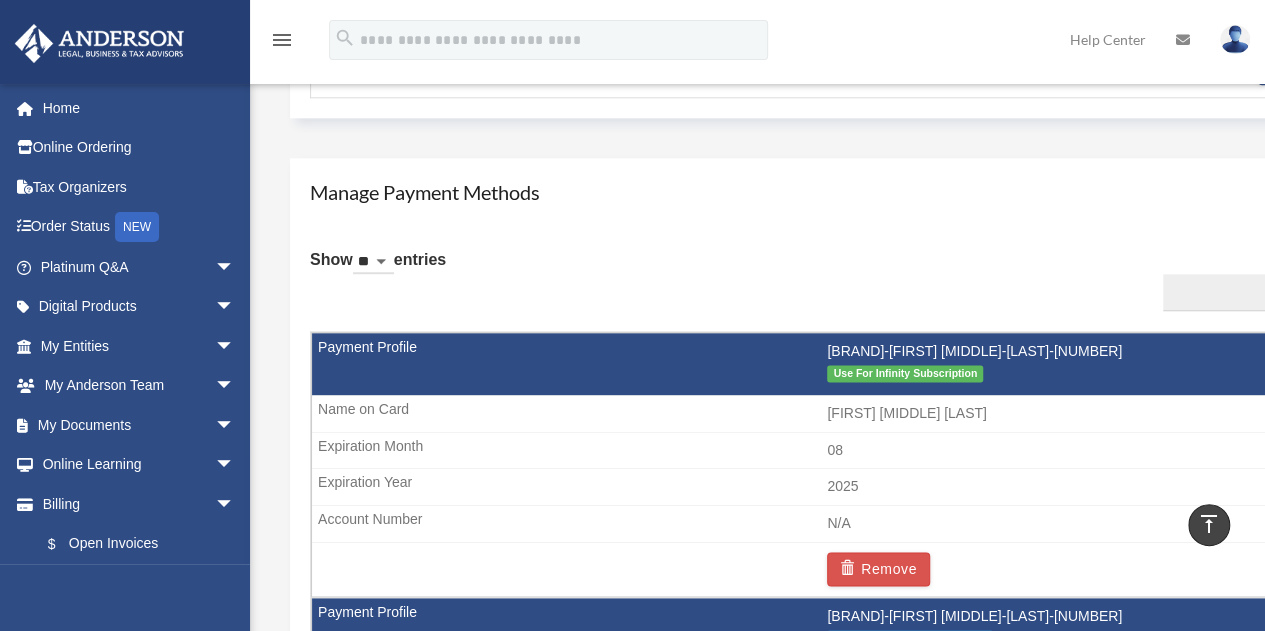 scroll, scrollTop: 1100, scrollLeft: 0, axis: vertical 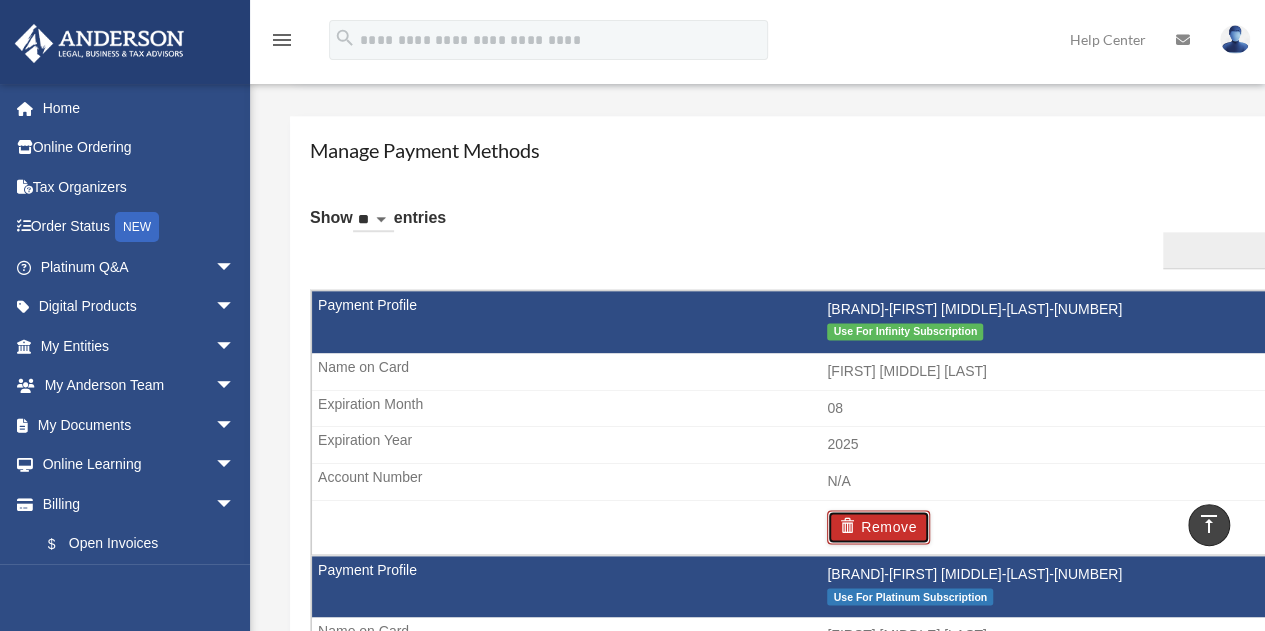 click on "Remove" at bounding box center [878, 527] 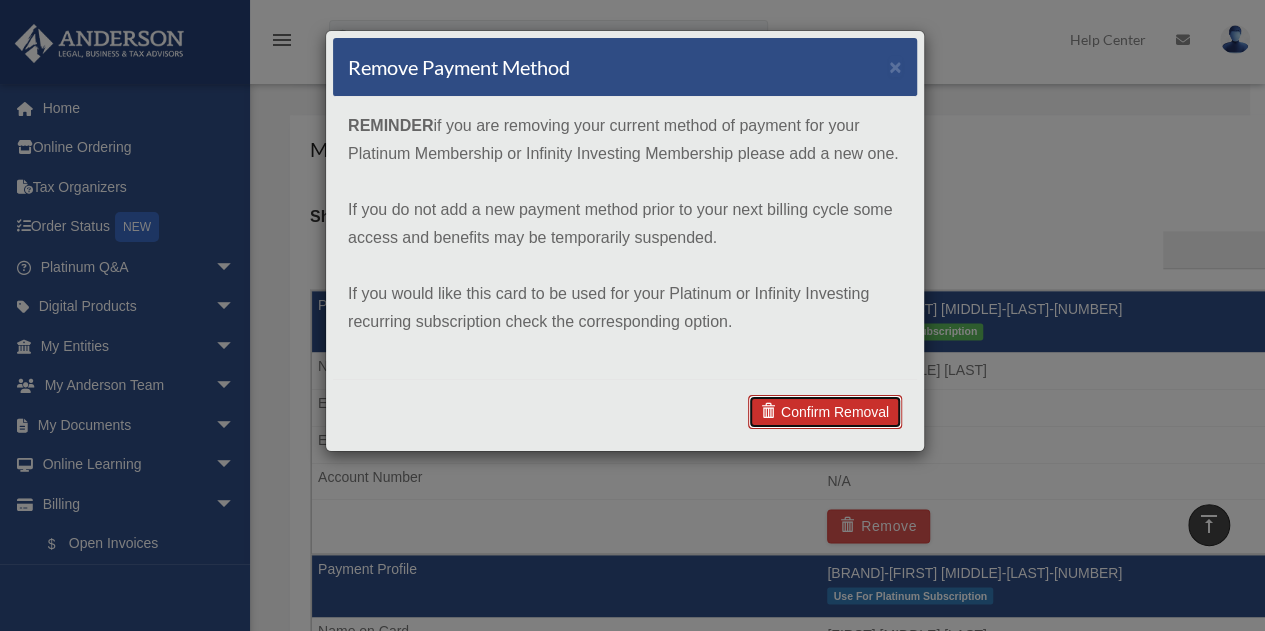 click on "Confirm Removal" at bounding box center (825, 412) 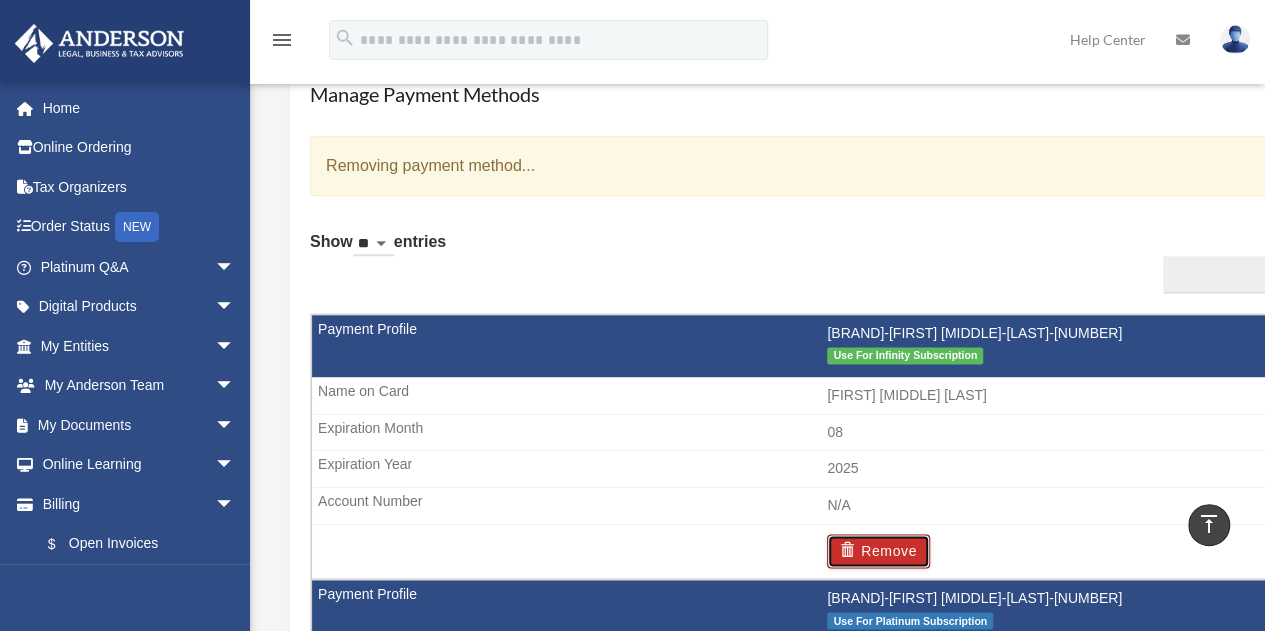 scroll, scrollTop: 1200, scrollLeft: 0, axis: vertical 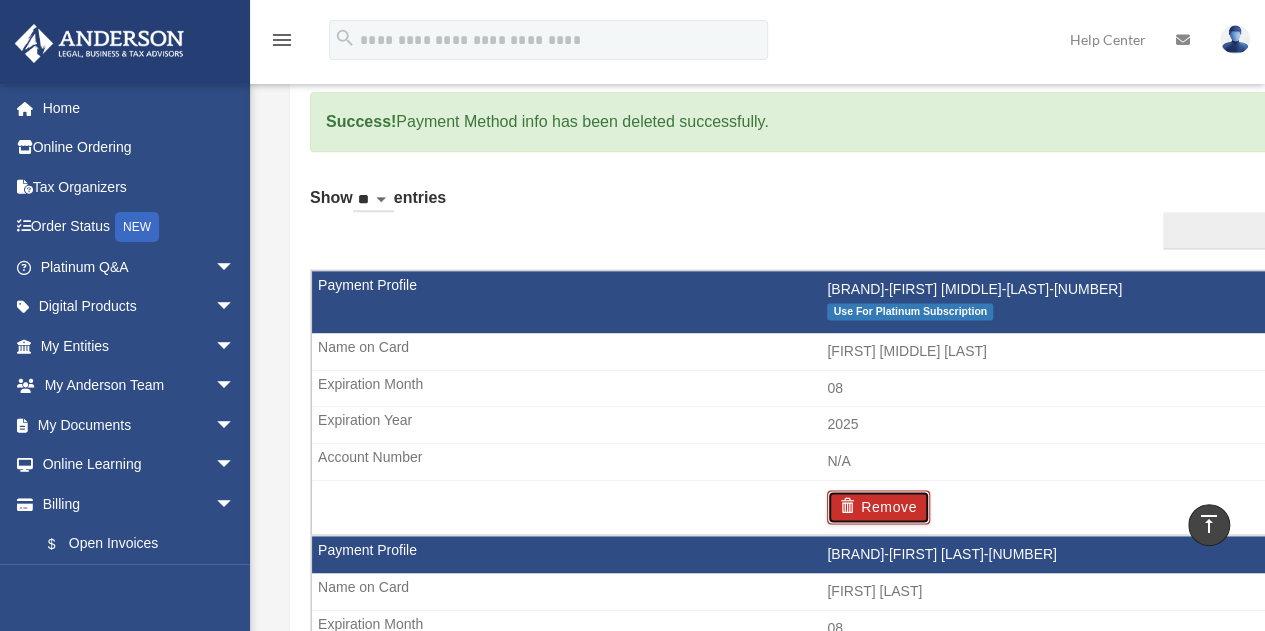 click on "Remove" at bounding box center (878, 507) 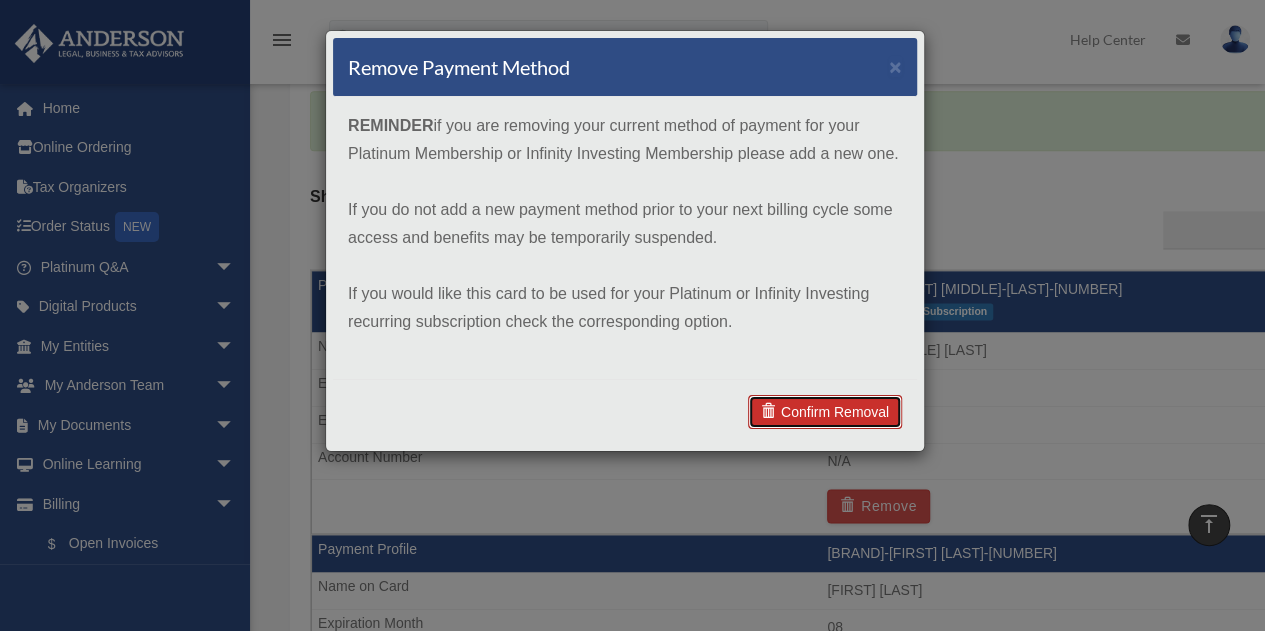 click on "Confirm Removal" at bounding box center [825, 412] 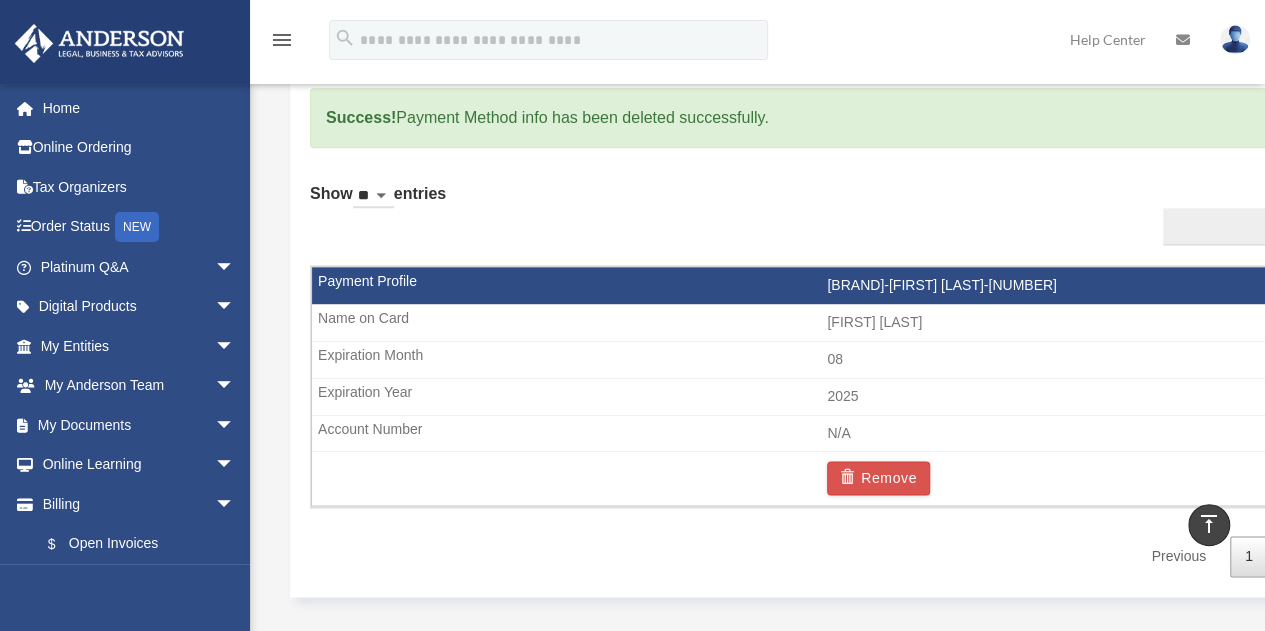scroll, scrollTop: 1200, scrollLeft: 0, axis: vertical 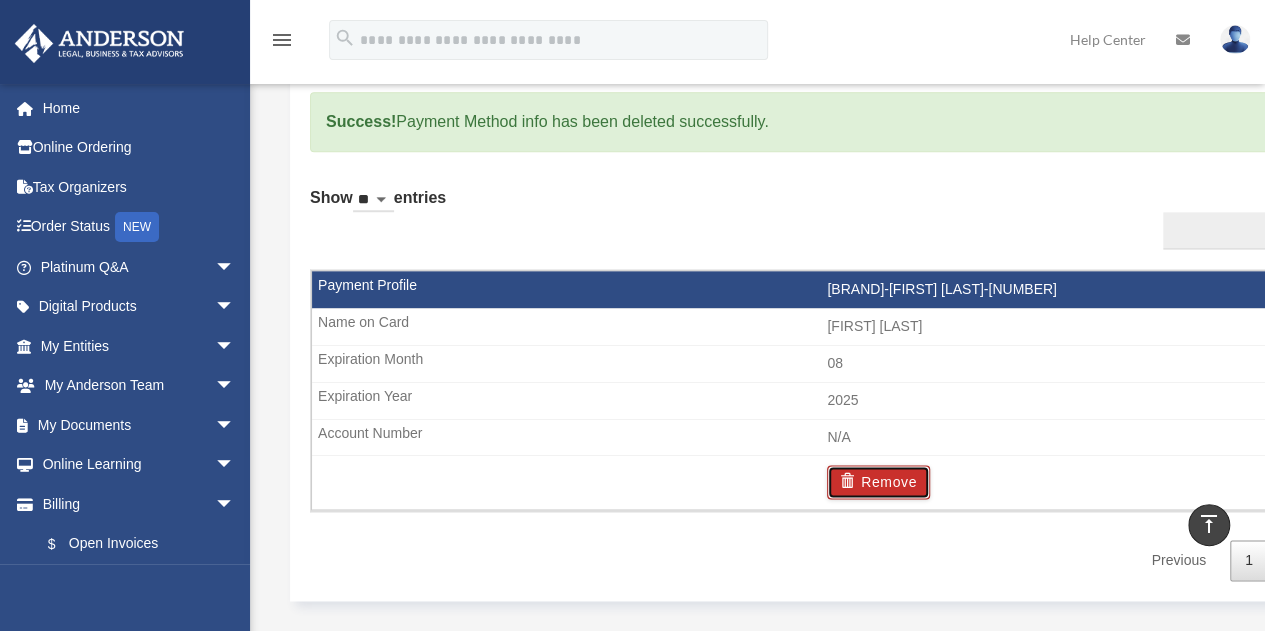 click on "Remove" at bounding box center [878, 482] 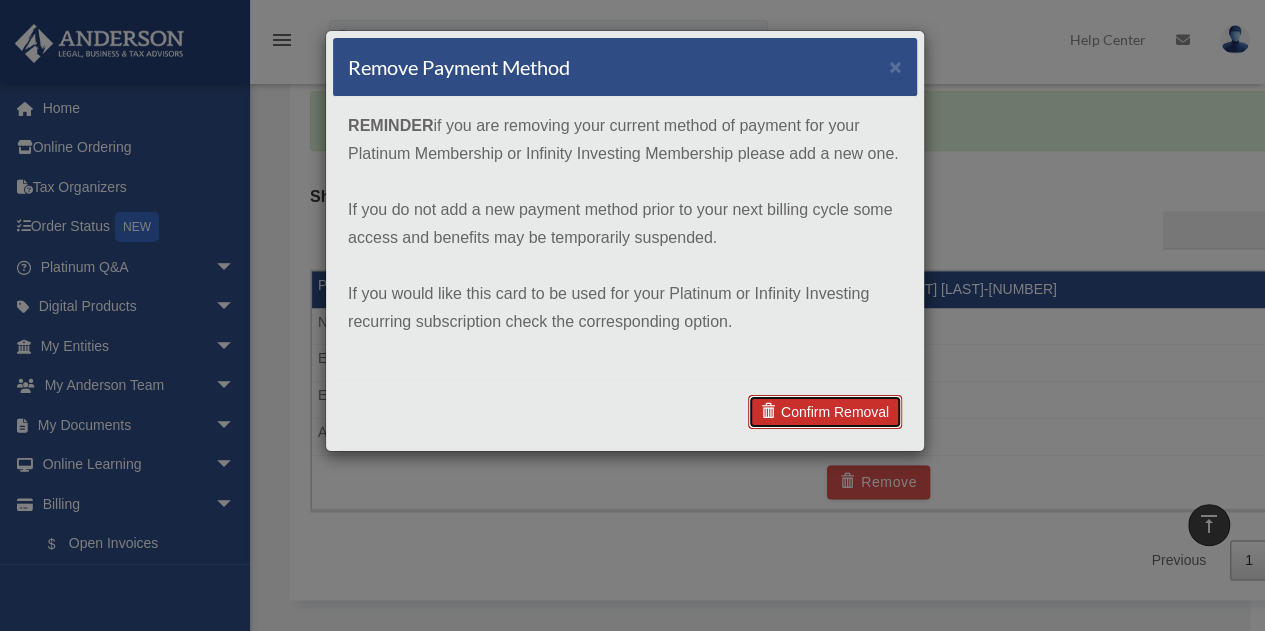 click on "Confirm Removal" at bounding box center (825, 412) 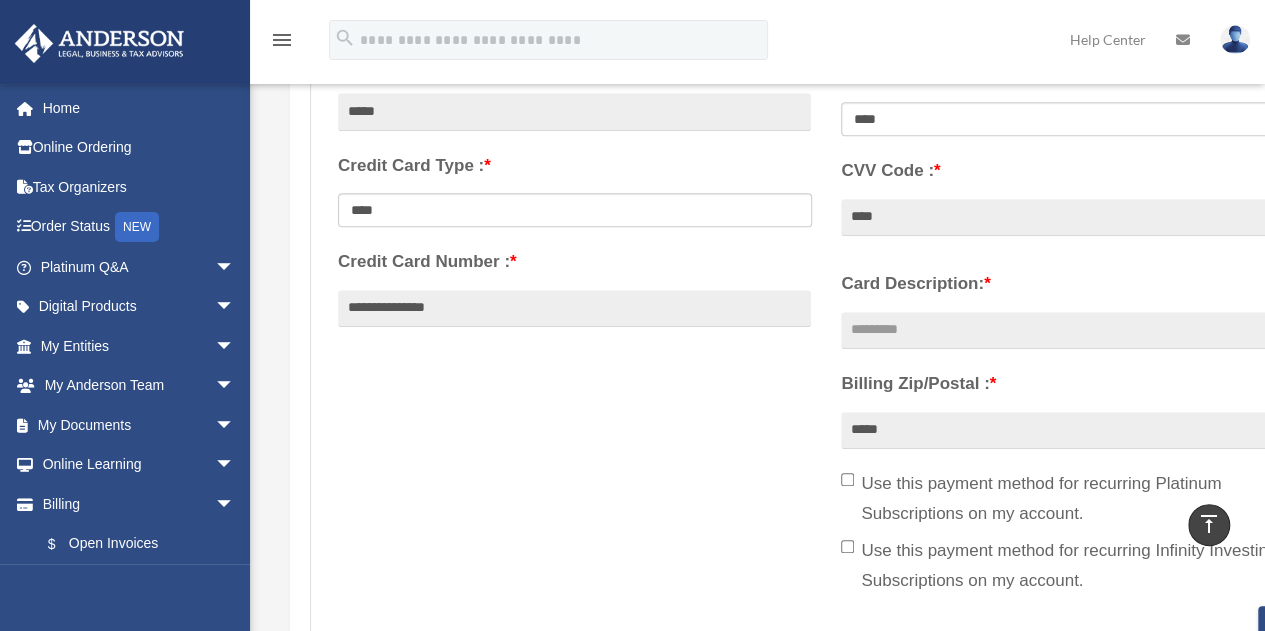 scroll, scrollTop: 500, scrollLeft: 0, axis: vertical 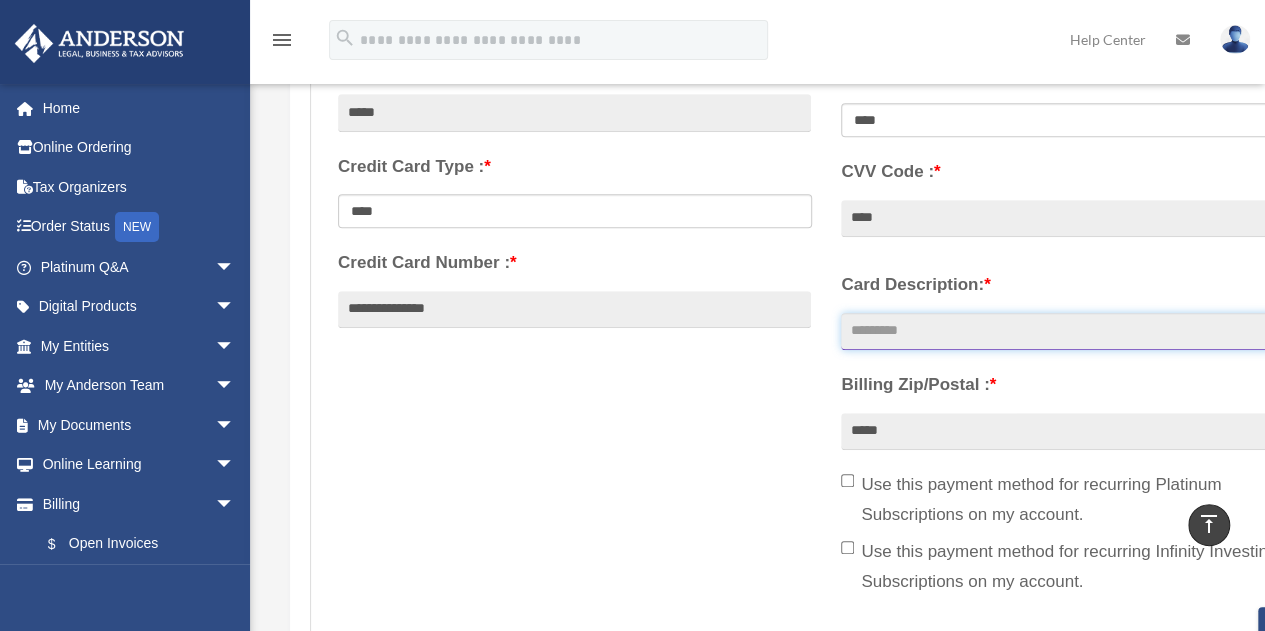 click on "Card Description: *" at bounding box center (1077, 332) 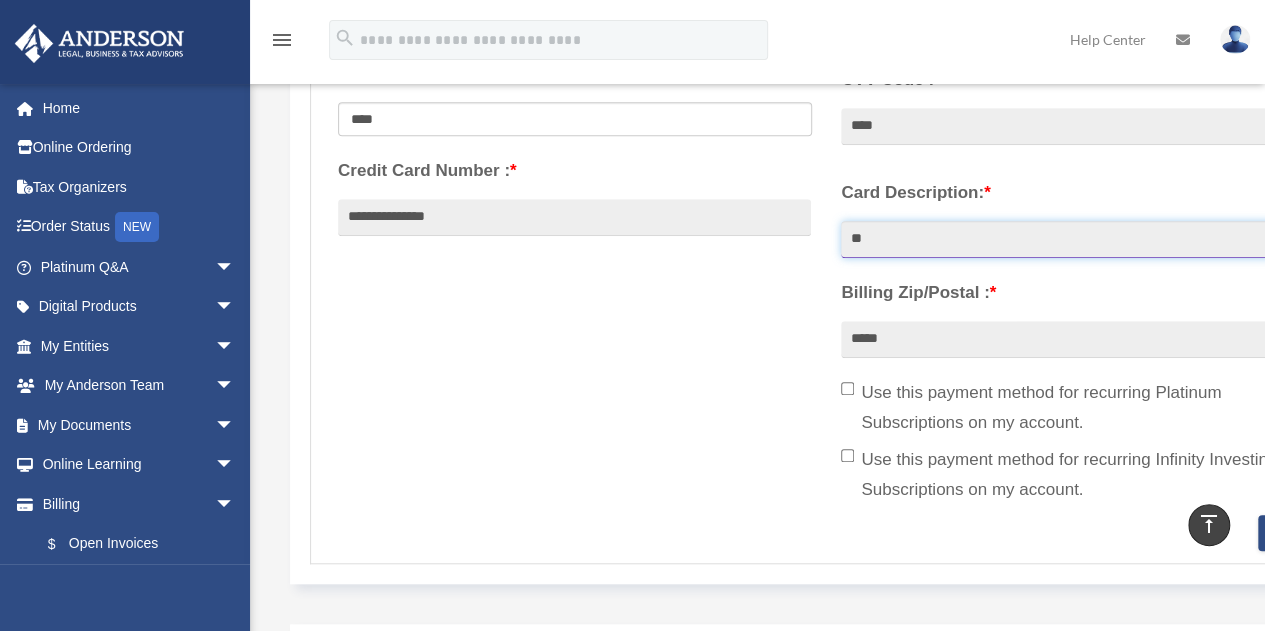 scroll, scrollTop: 700, scrollLeft: 0, axis: vertical 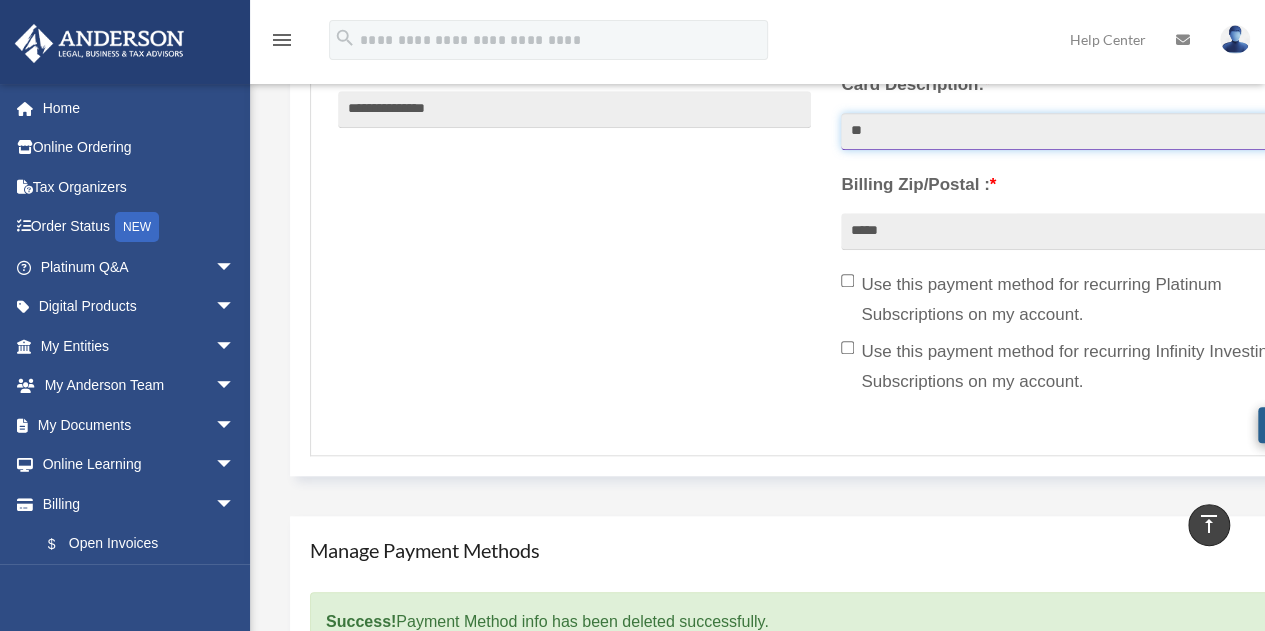 type on "**" 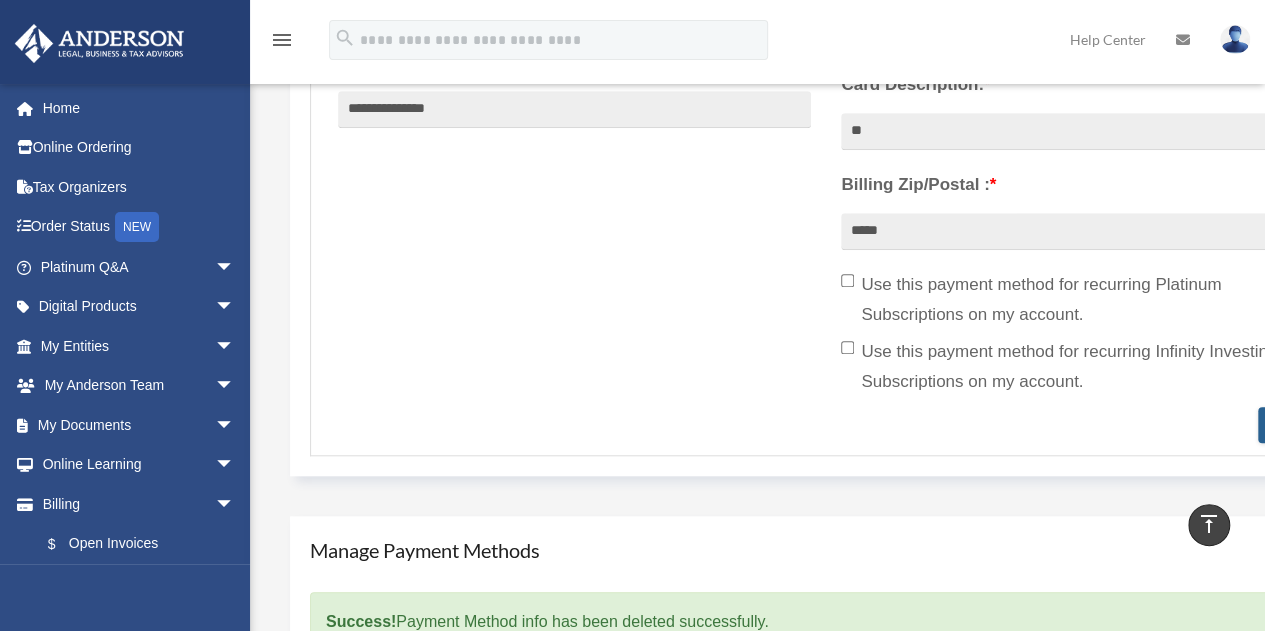 click on "********" at bounding box center (1294, 425) 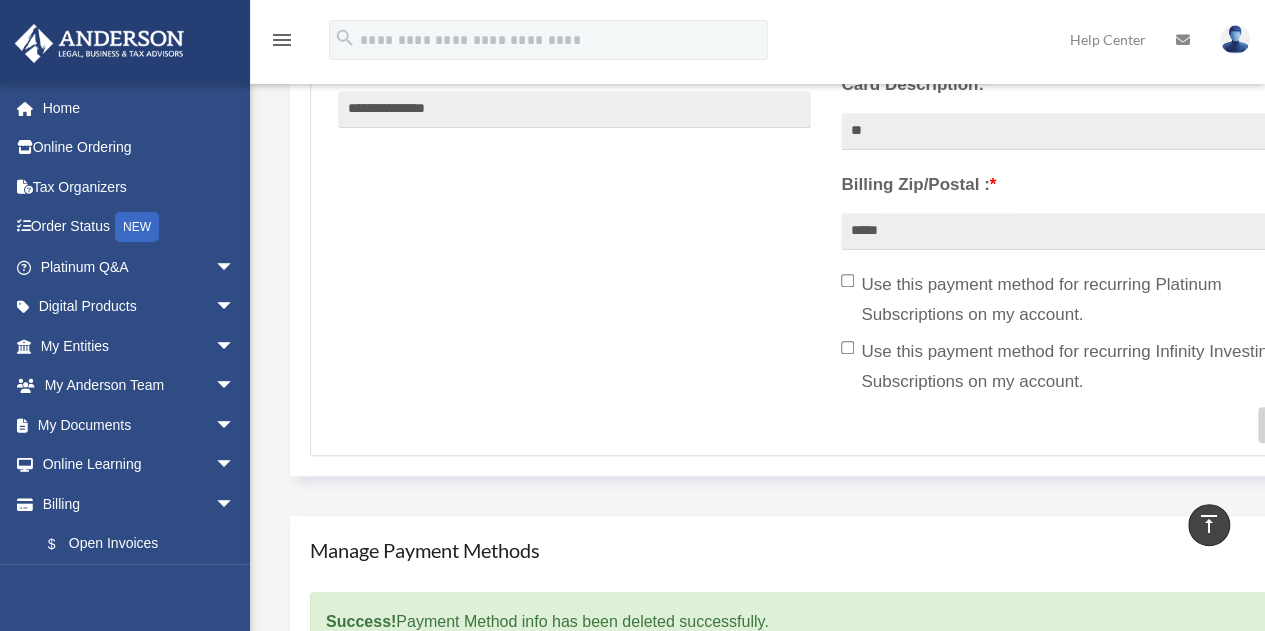 click on "menu" at bounding box center (282, 40) 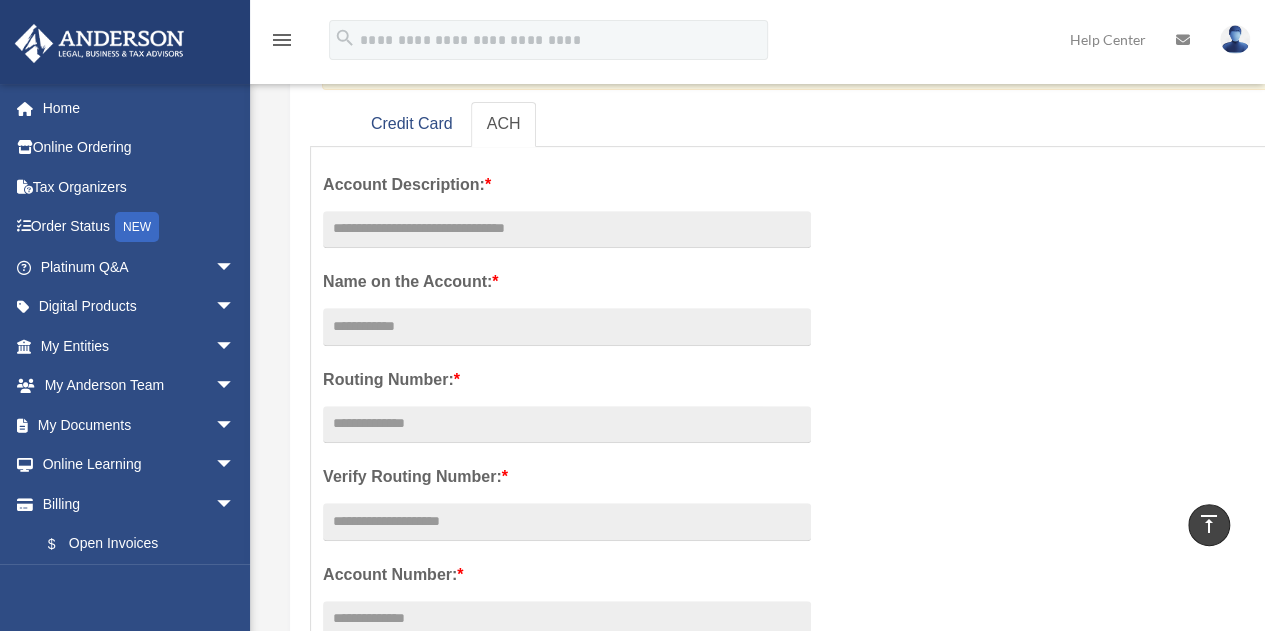 scroll, scrollTop: 100, scrollLeft: 0, axis: vertical 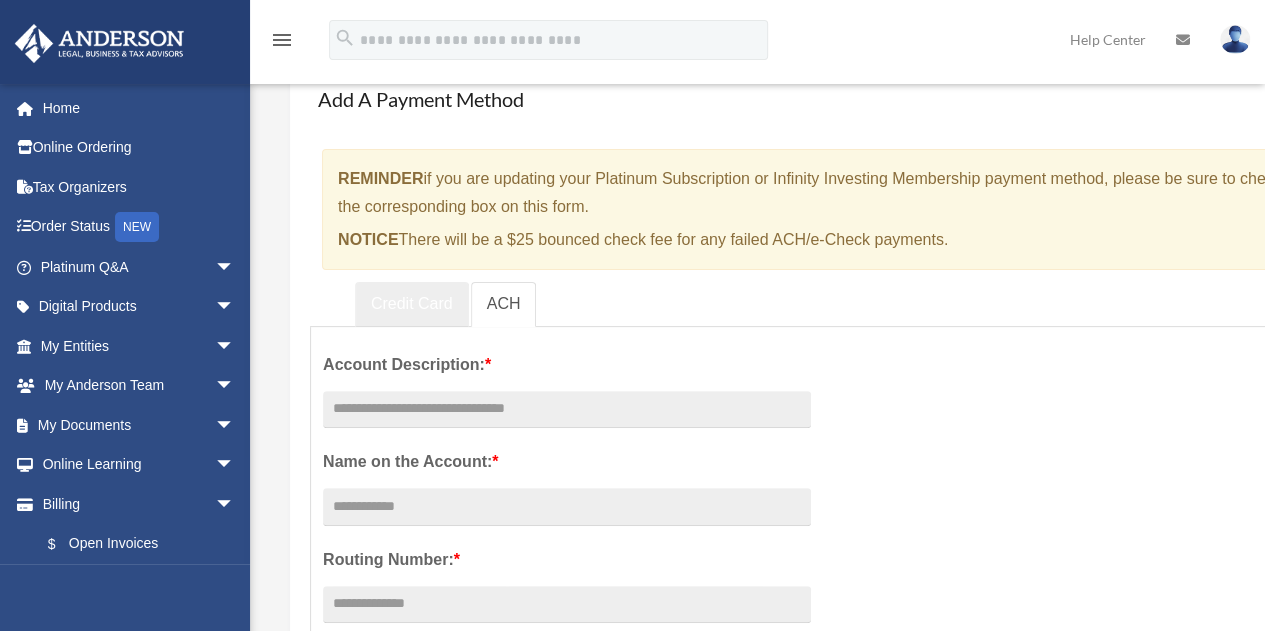 click on "Credit Card" at bounding box center [412, 304] 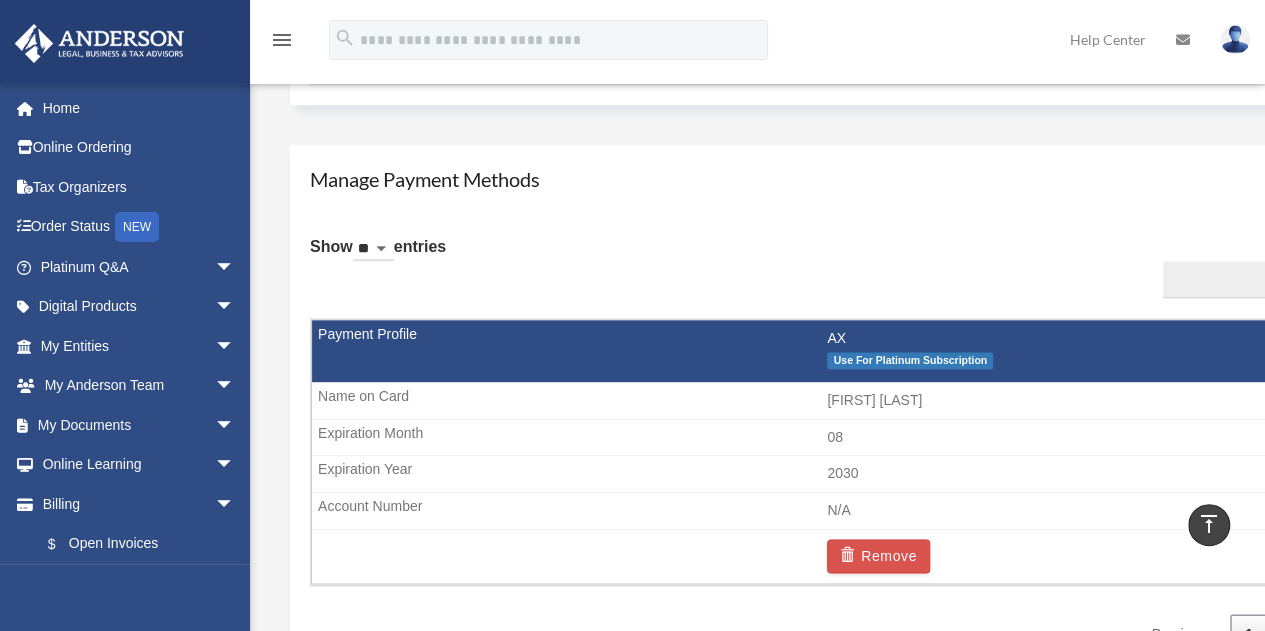 scroll, scrollTop: 1200, scrollLeft: 0, axis: vertical 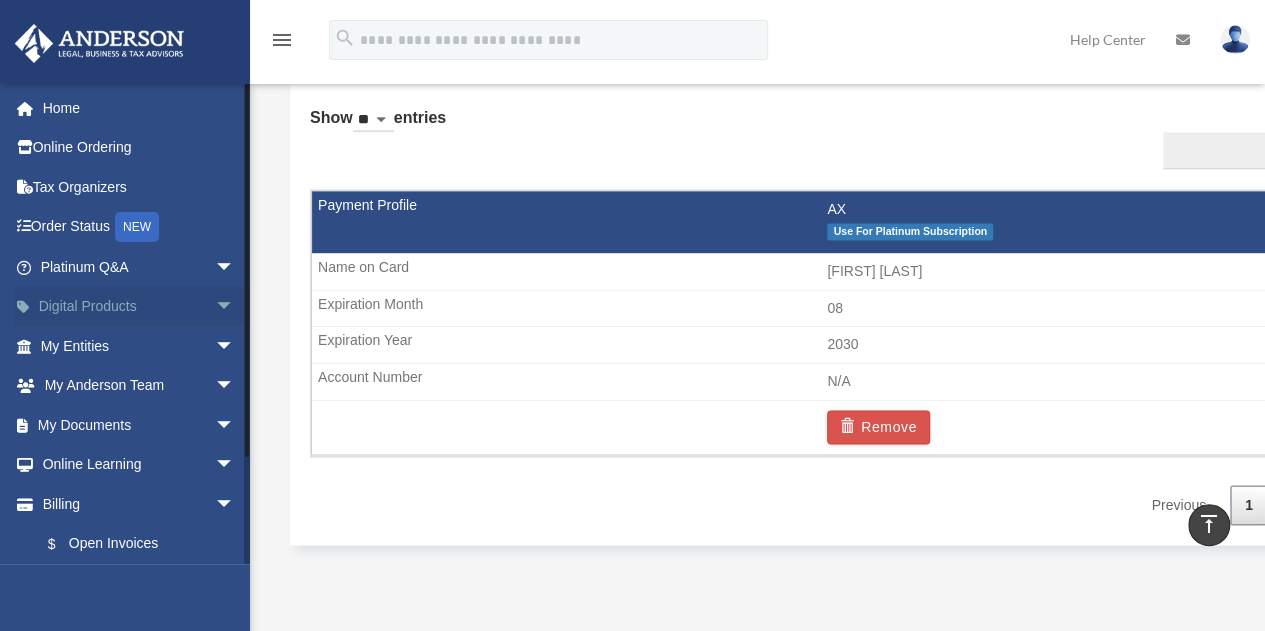 click on "arrow_drop_down" at bounding box center [235, 307] 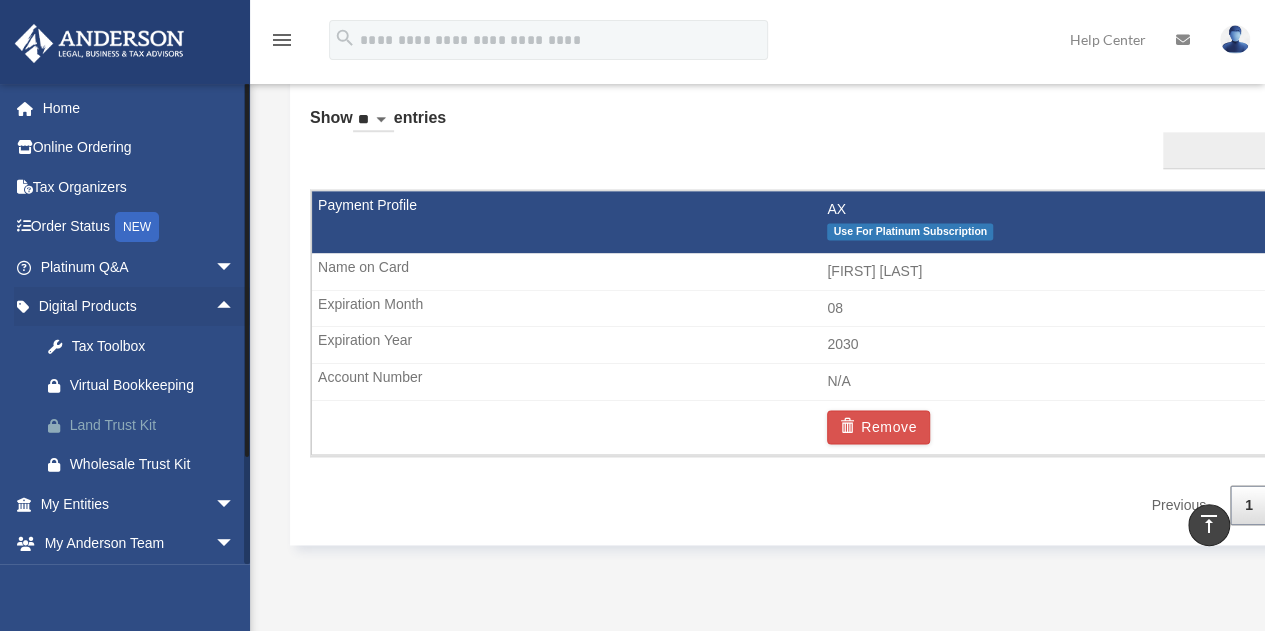click on "Land Trust Kit" at bounding box center [155, 425] 